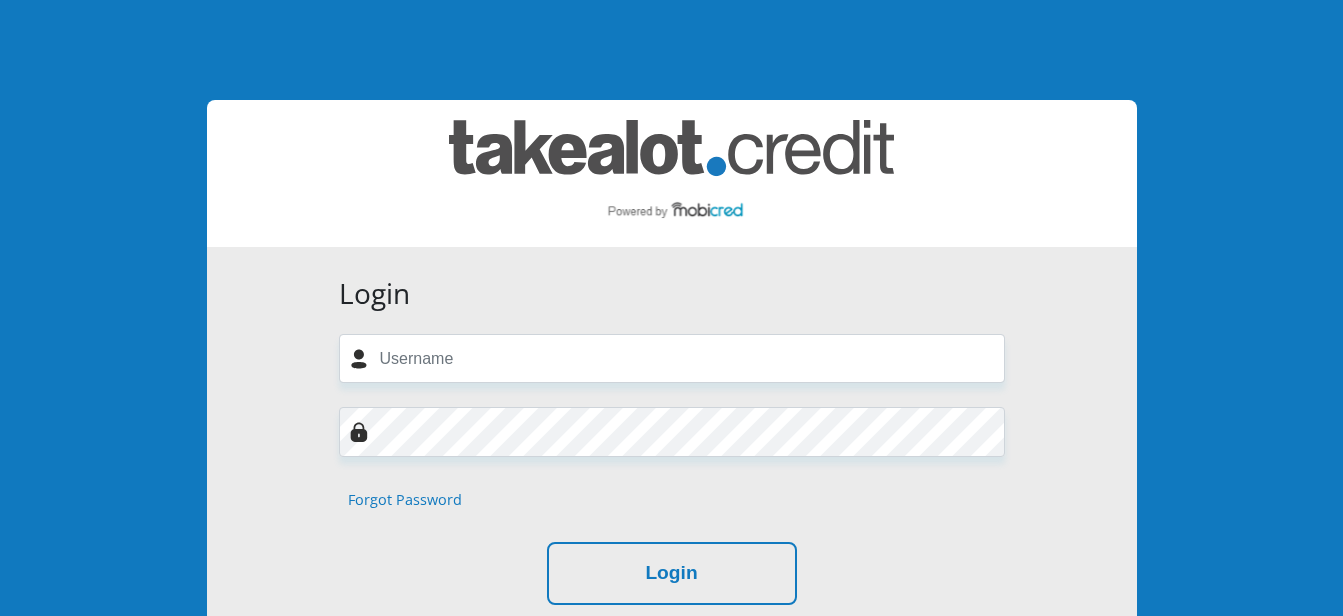 scroll, scrollTop: 0, scrollLeft: 0, axis: both 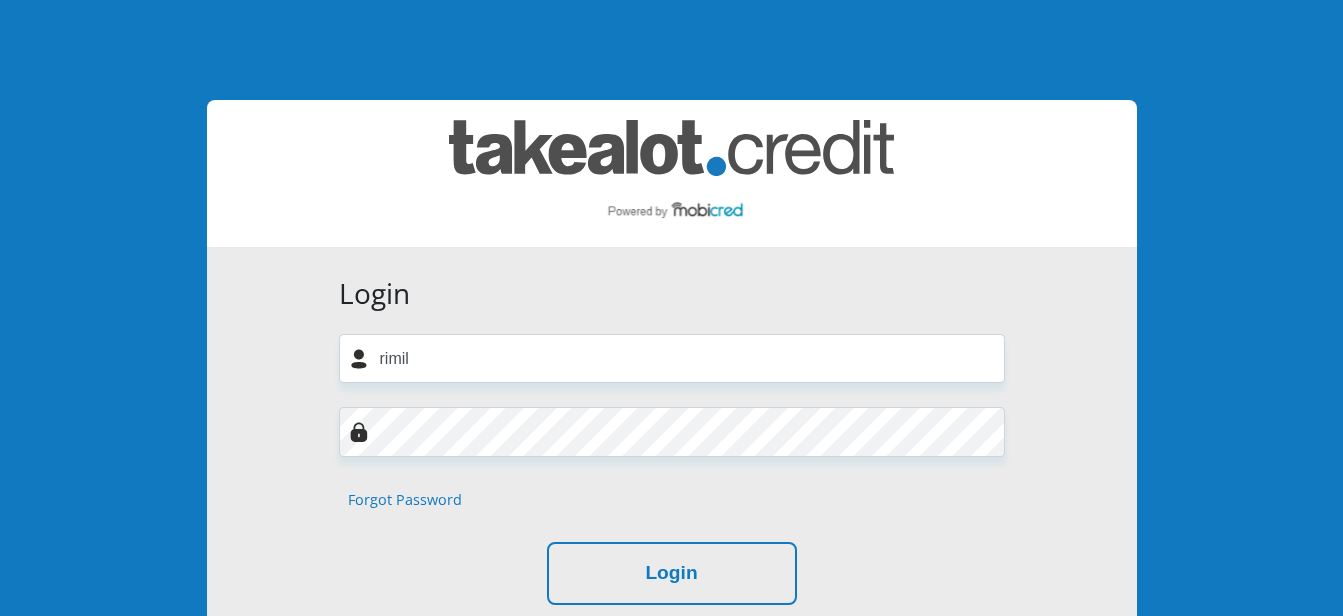 type on "[USERNAME]@[DOMAIN]" 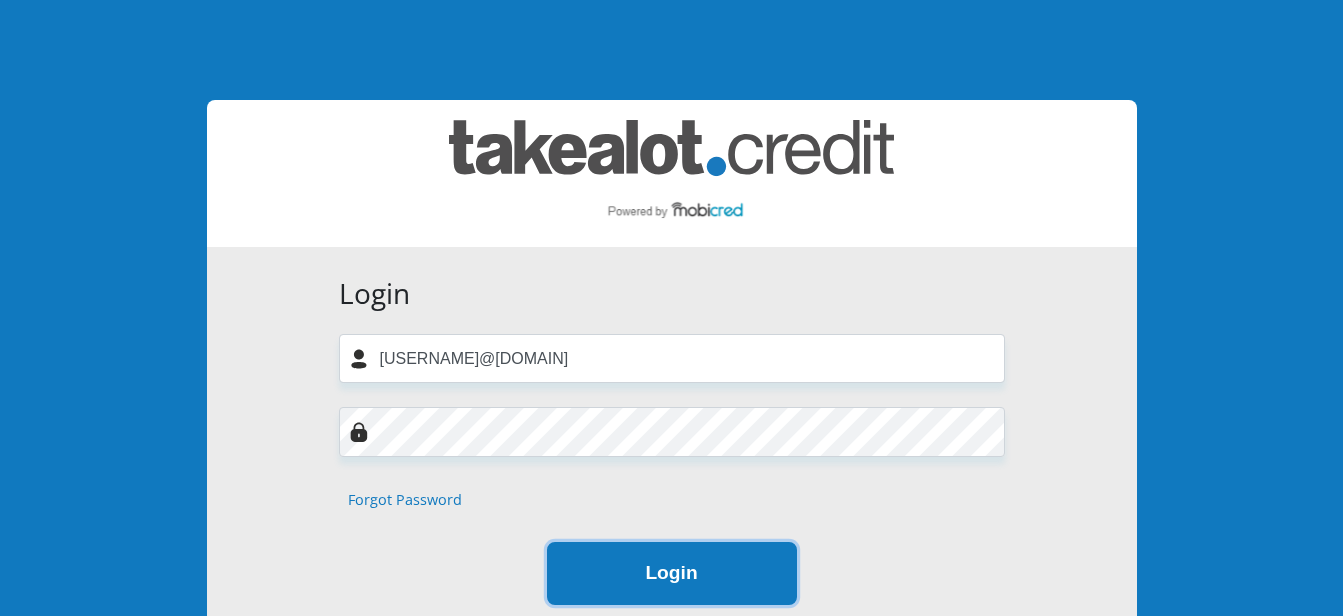 click on "Login" at bounding box center (672, 573) 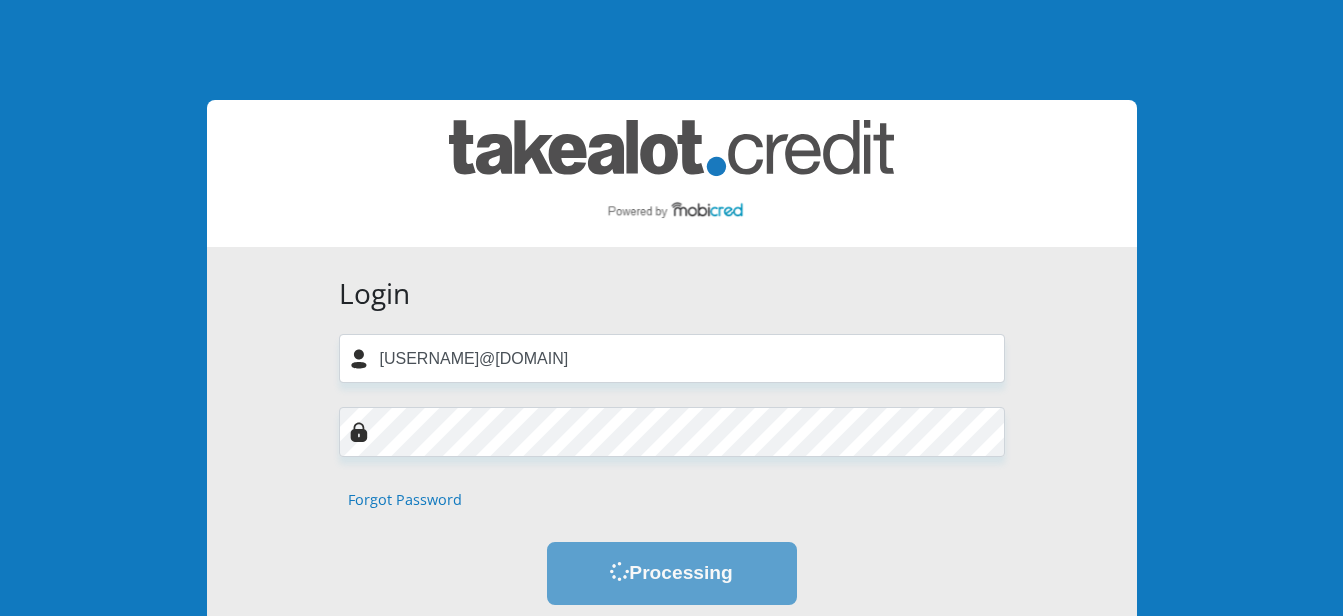scroll, scrollTop: 0, scrollLeft: 0, axis: both 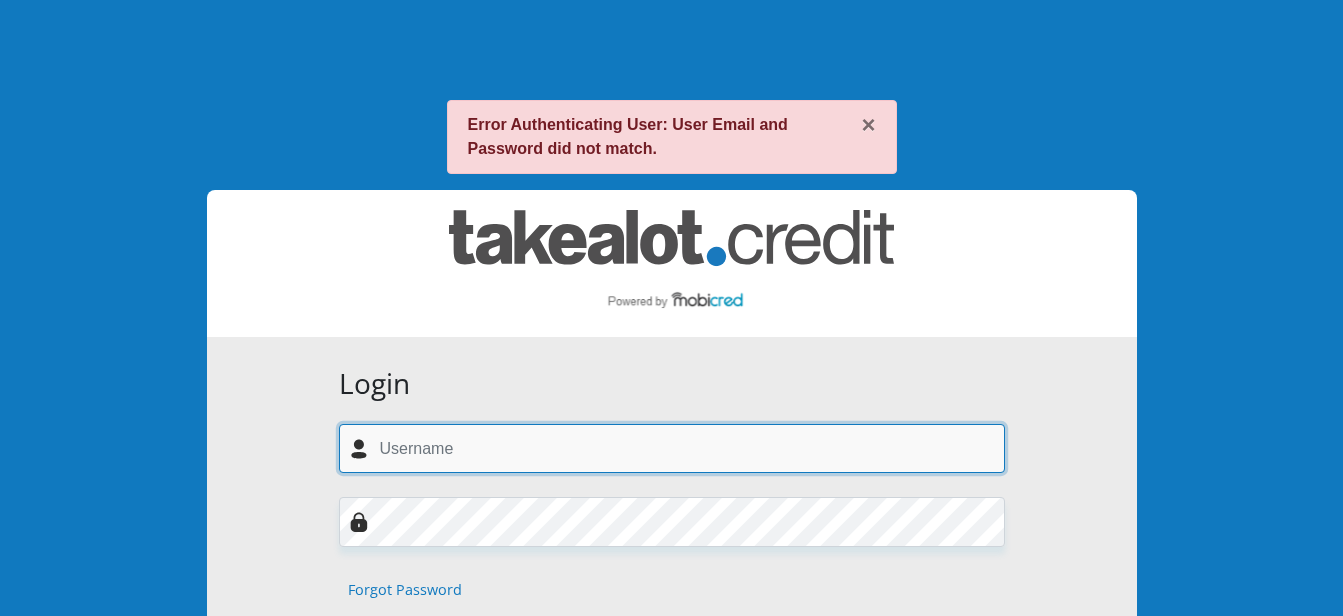 click at bounding box center [672, 448] 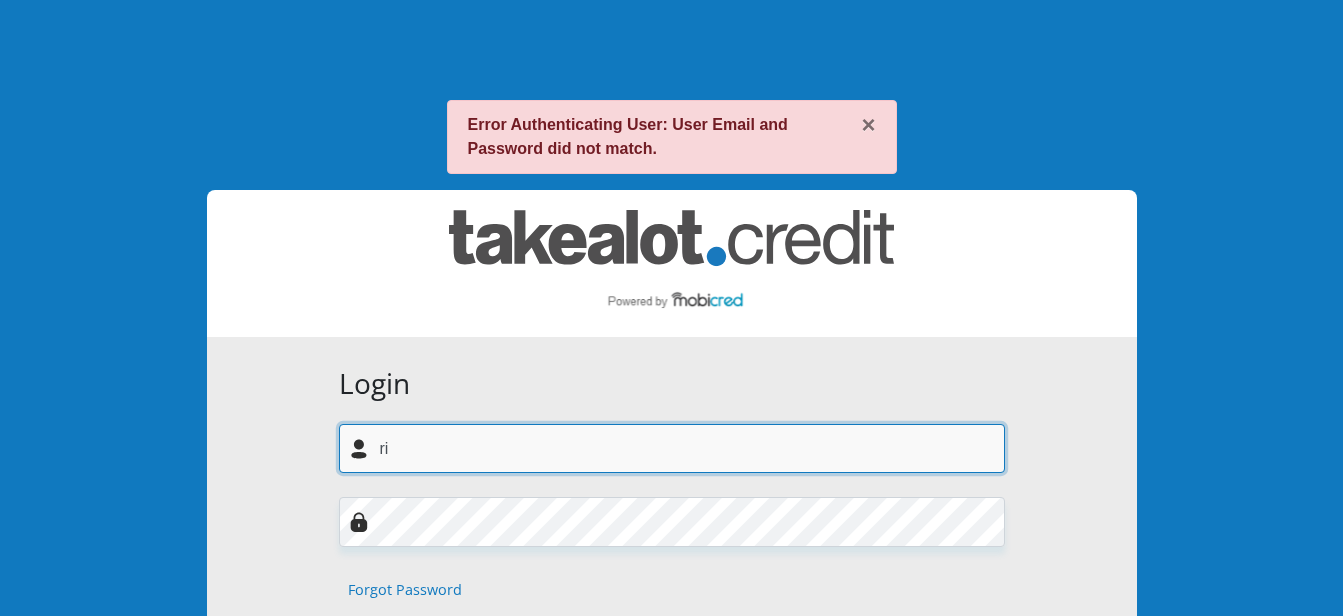 type on "r" 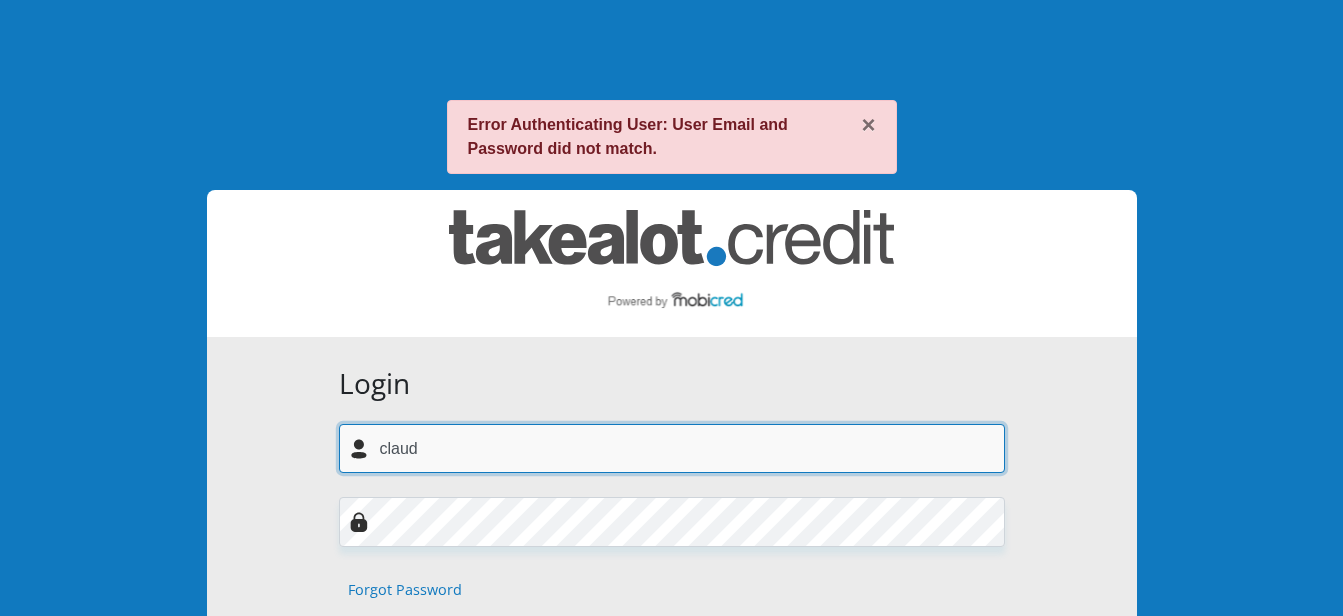 type on "claudia.freeman@Macdon.co.za" 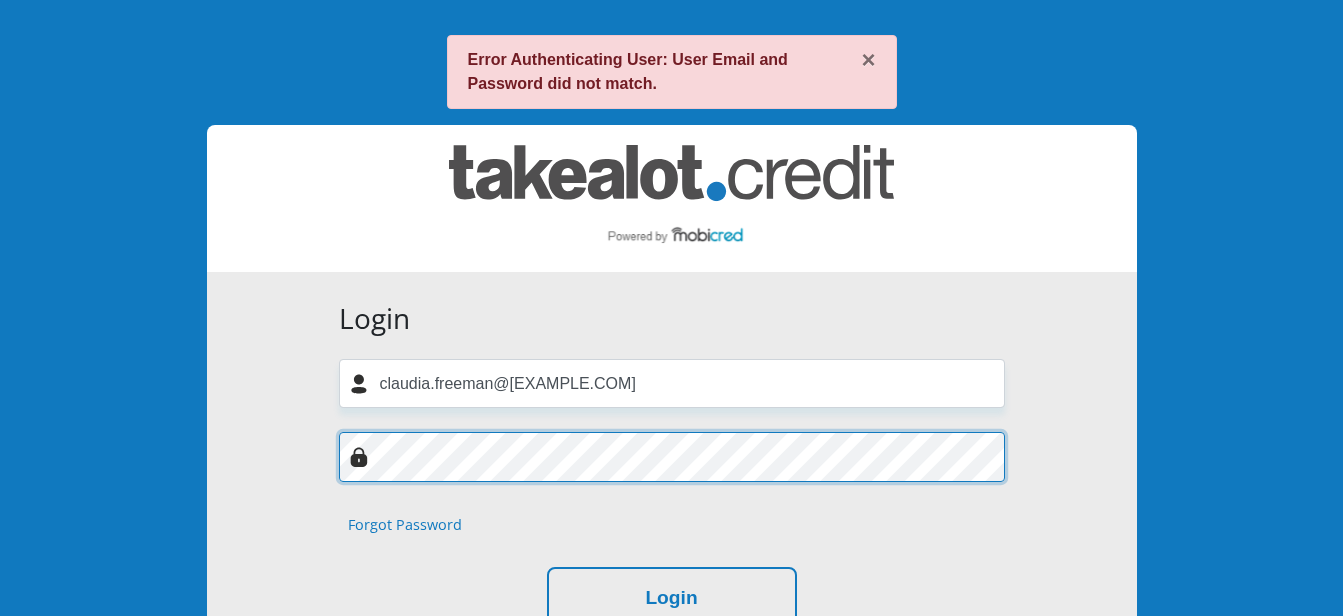 scroll, scrollTop: 100, scrollLeft: 0, axis: vertical 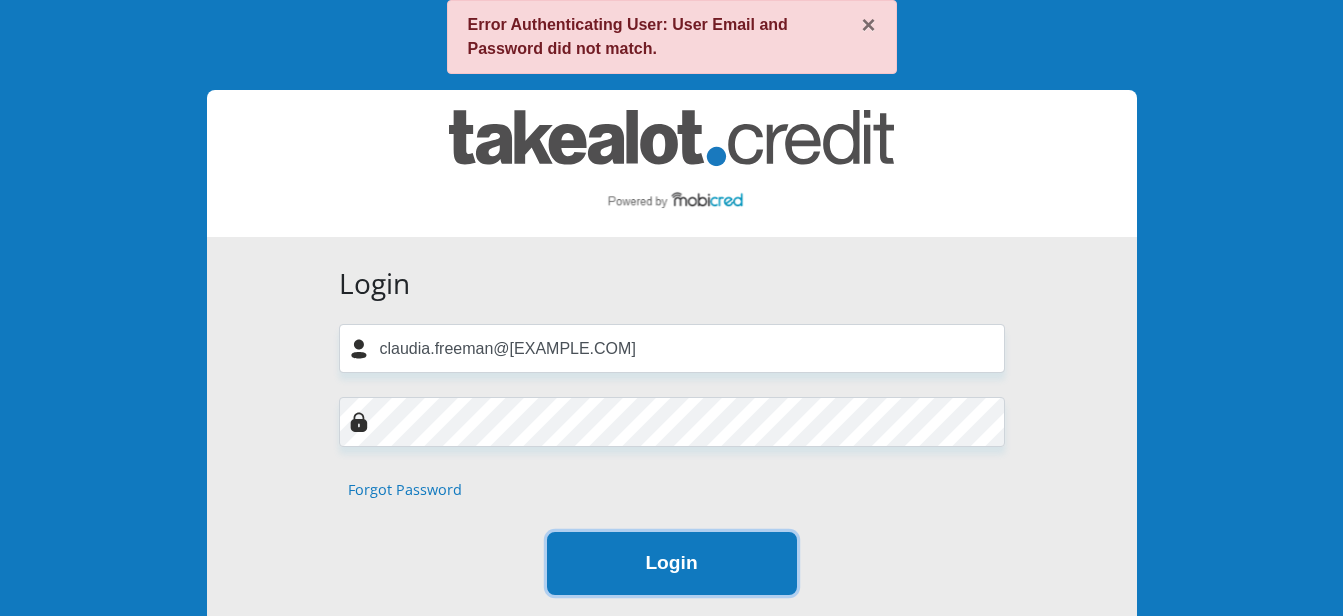 click on "Login" at bounding box center [672, 563] 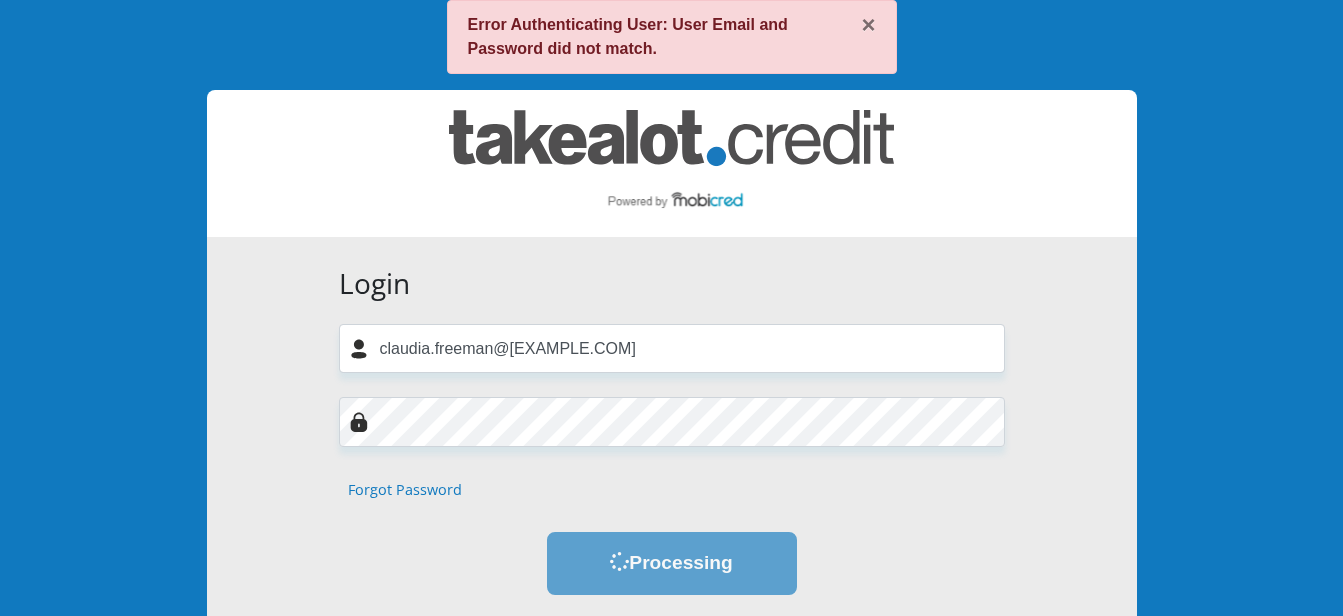 scroll, scrollTop: 0, scrollLeft: 0, axis: both 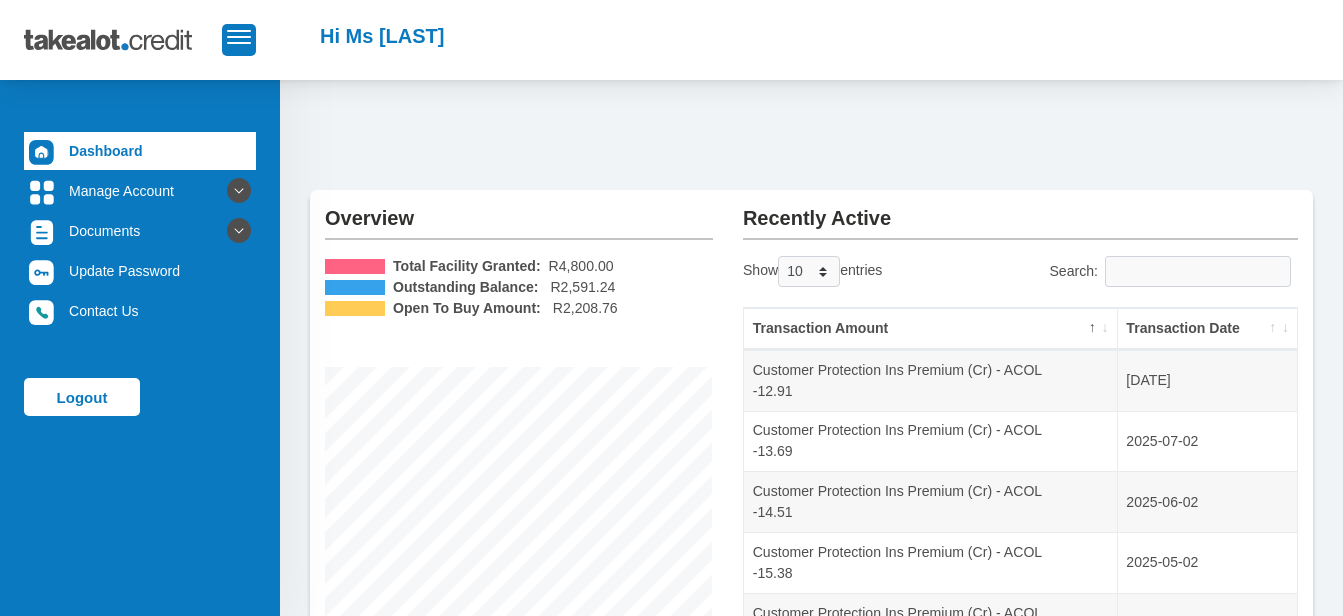 click on "Overview
Total Facility Granted:    R4,800.00
Outstanding Balance:     R2,591.24
Open To Buy Amount:     R2,208.76
Instalment amount:  R210.10 i
Account Start Date:" at bounding box center [811, 569] 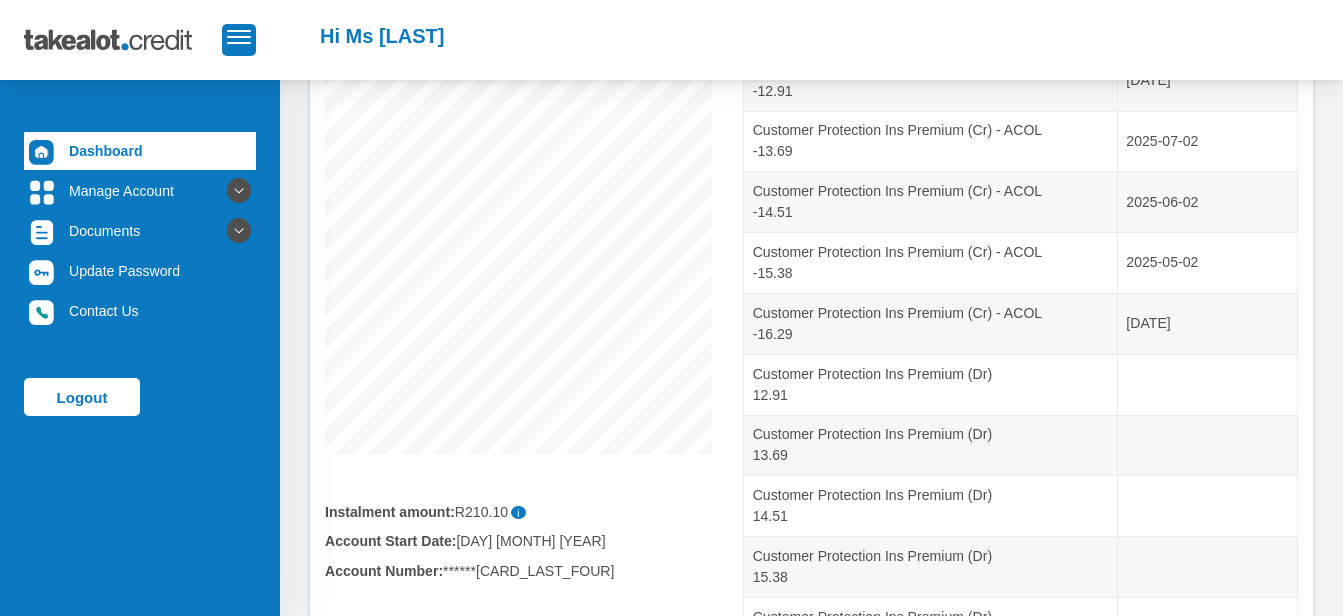 scroll, scrollTop: 200, scrollLeft: 0, axis: vertical 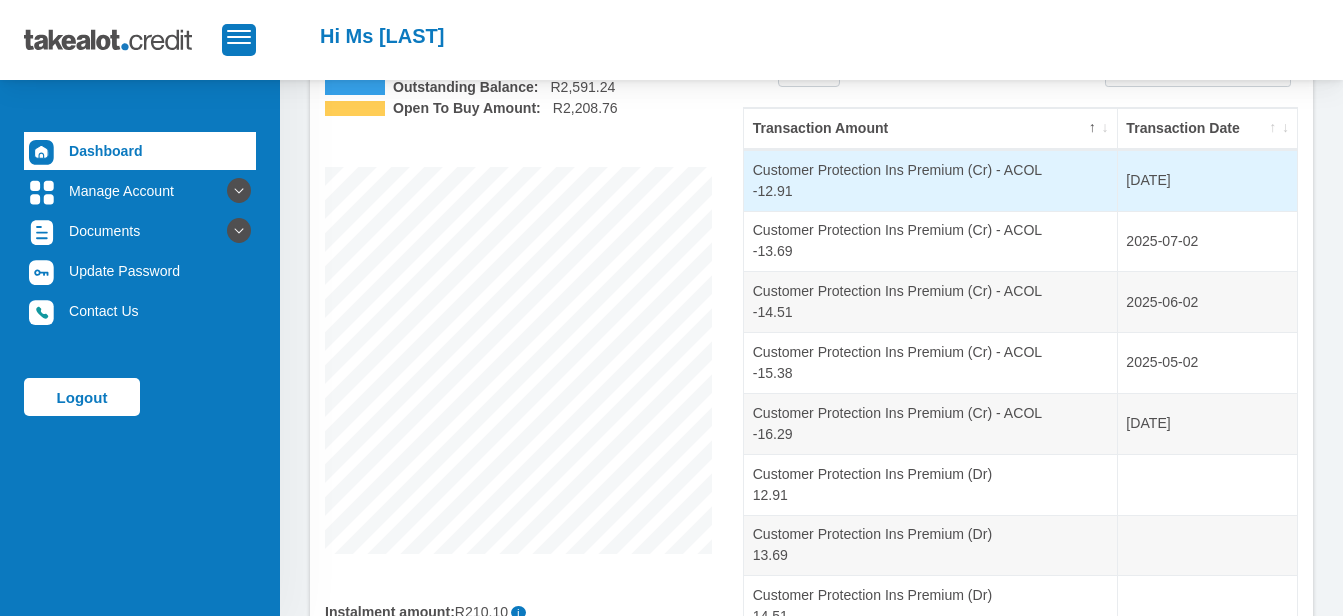 click on "Customer Protection Ins Premium (Cr) - ACOL -12.91" at bounding box center (931, 180) 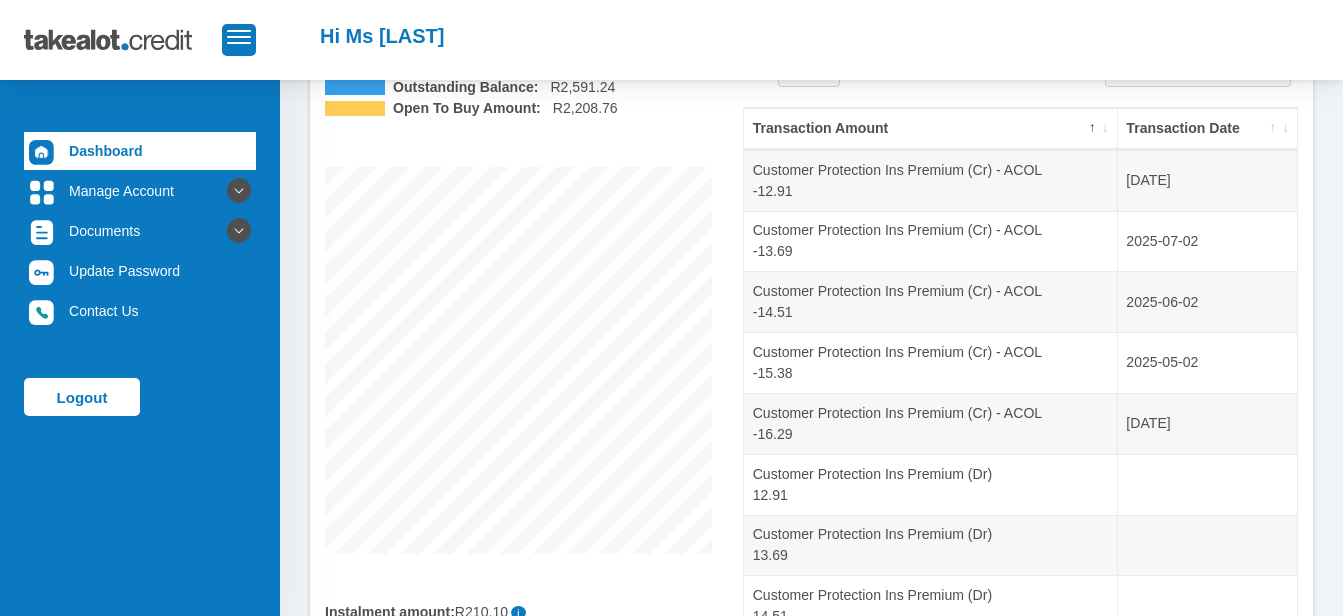 scroll, scrollTop: 100, scrollLeft: 0, axis: vertical 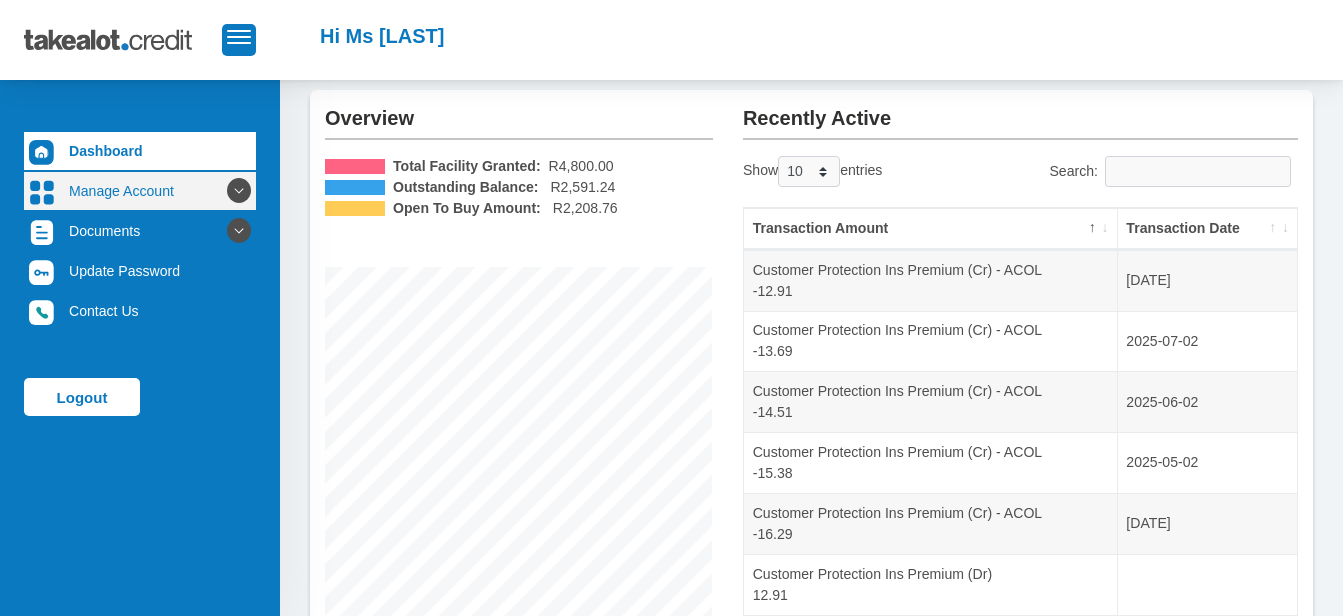 click on "Manage Account" at bounding box center [140, 191] 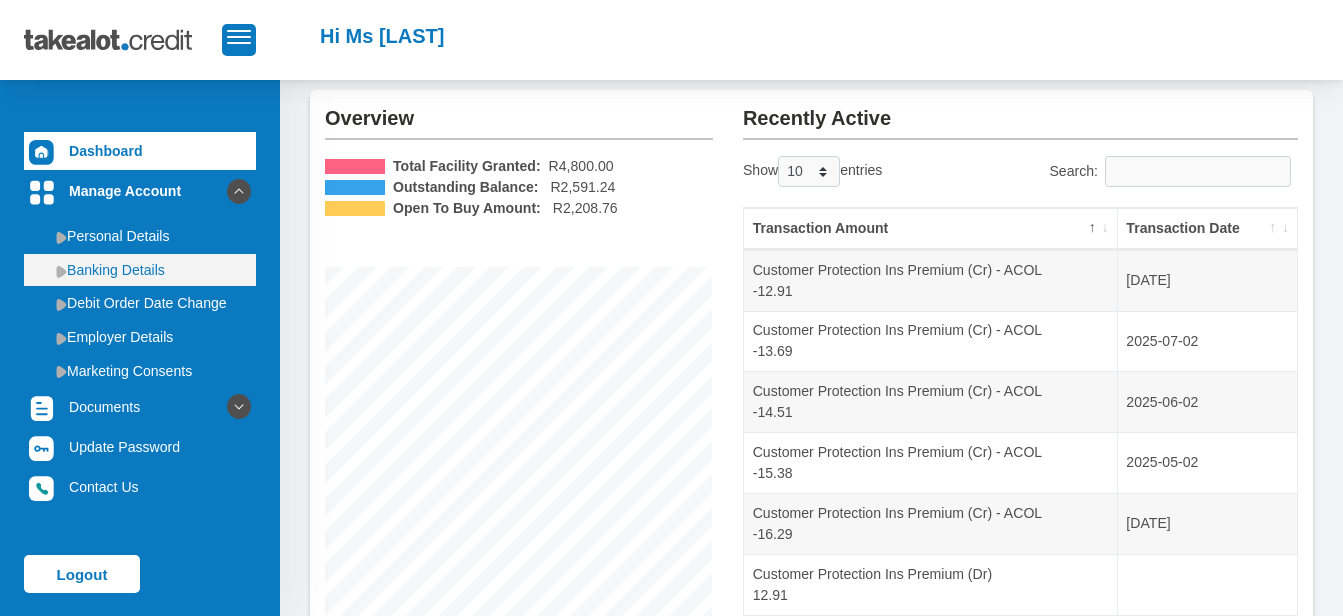 click on "Banking Details" at bounding box center [140, 270] 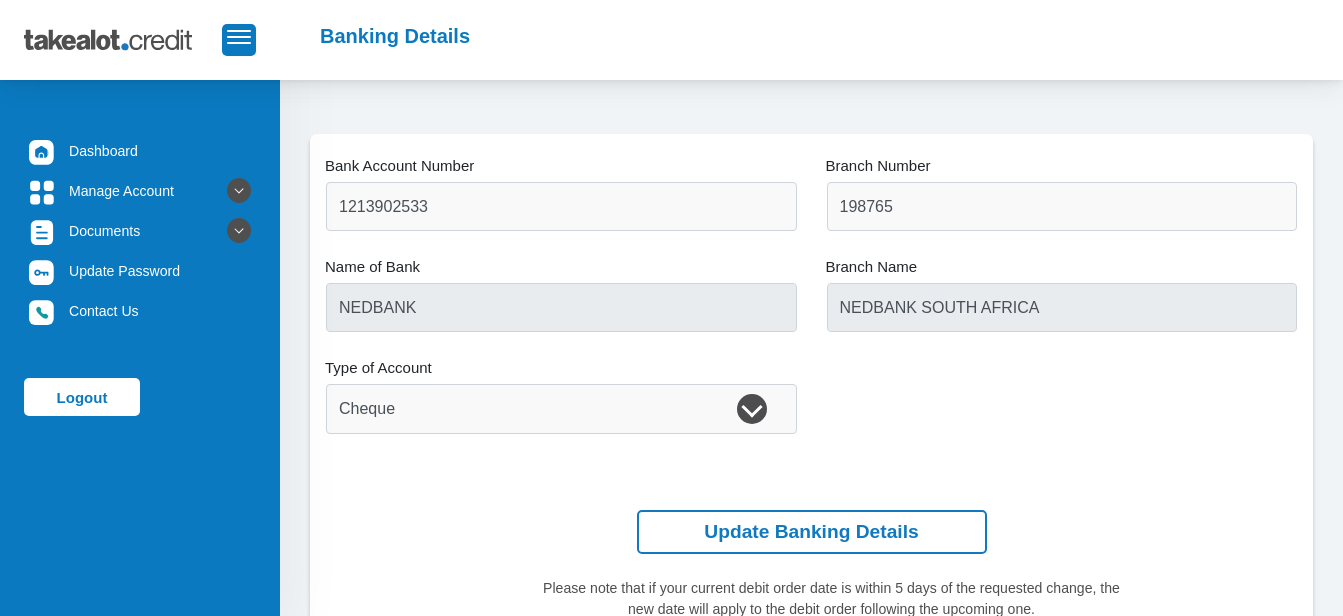 scroll, scrollTop: 0, scrollLeft: 0, axis: both 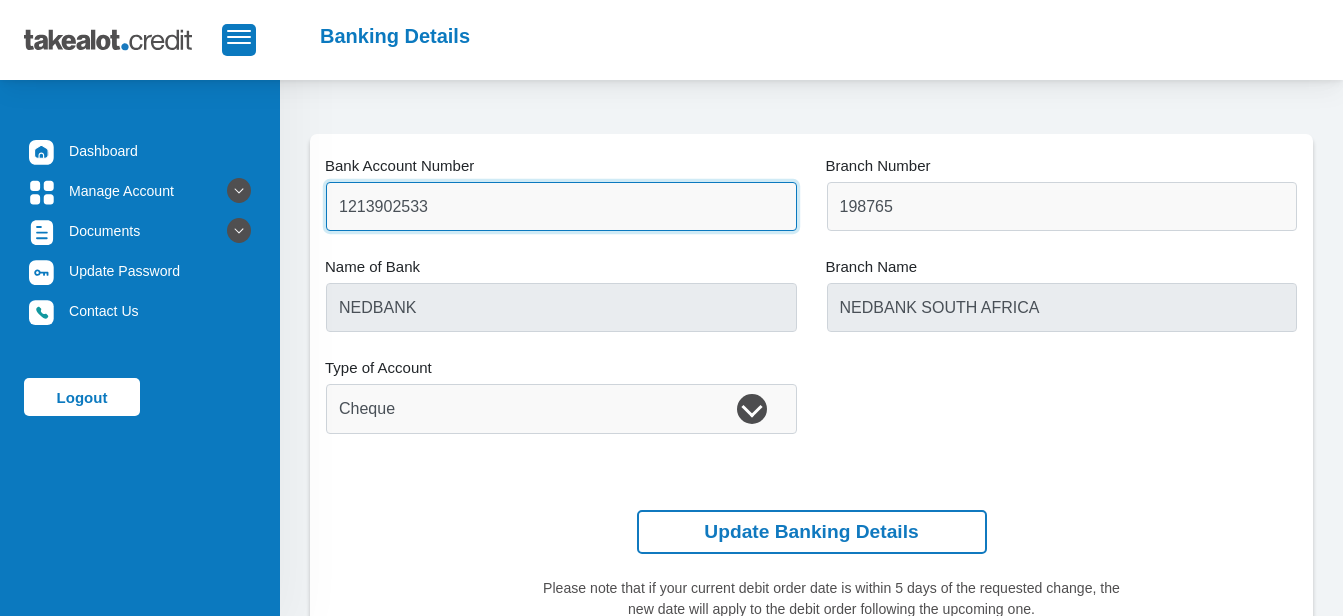 click on "1213902533" at bounding box center (561, 206) 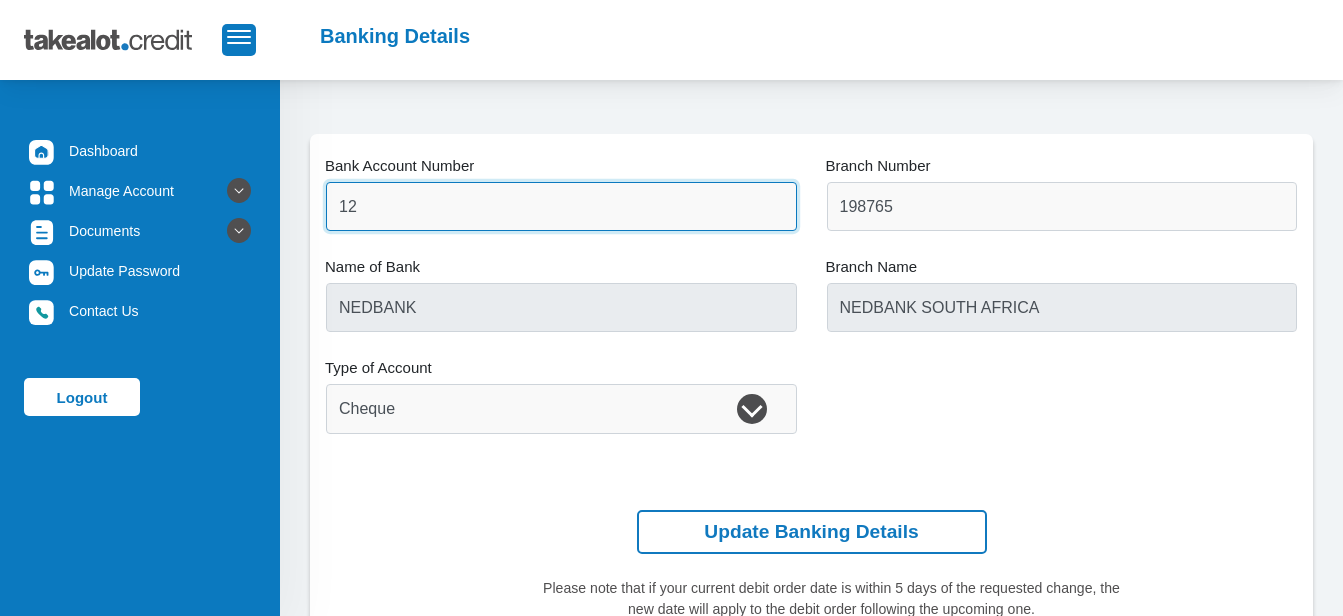 type on "1" 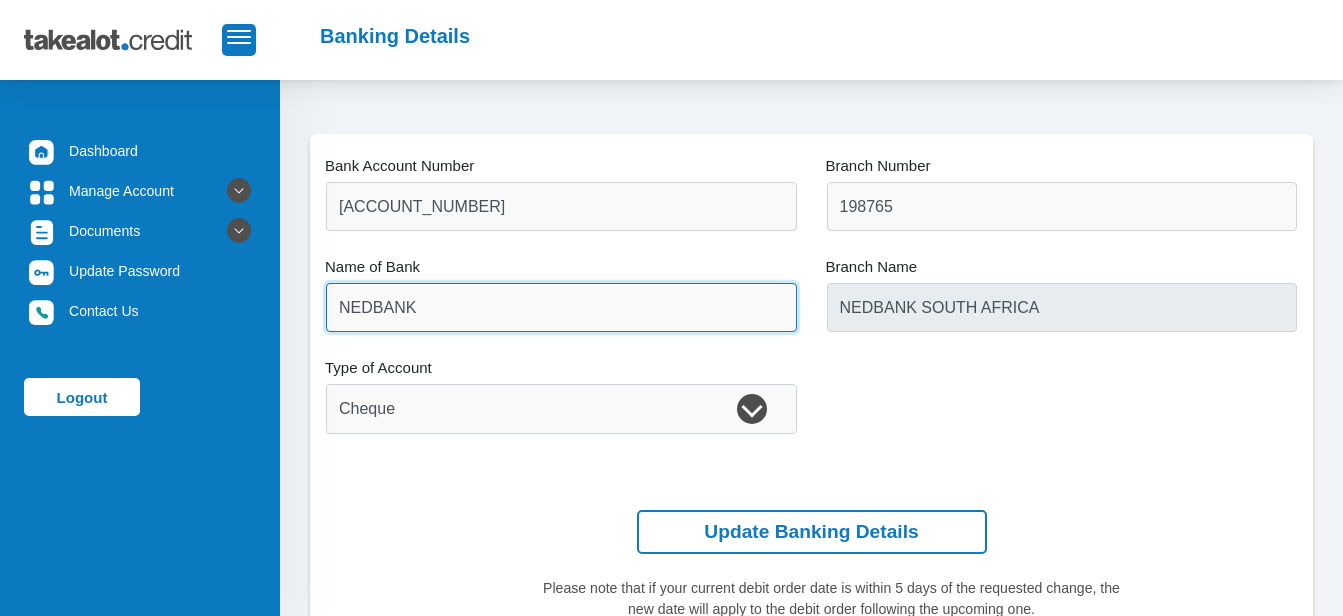 click on "NEDBANK" at bounding box center (561, 307) 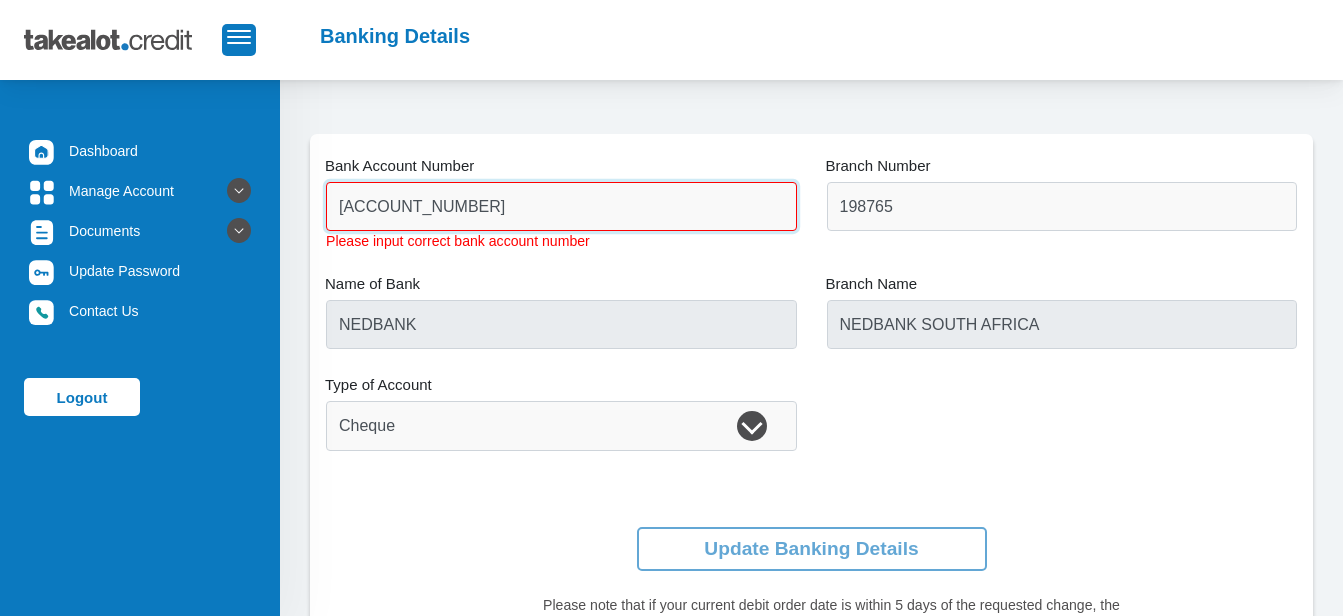 click on "63049469827" at bounding box center (561, 206) 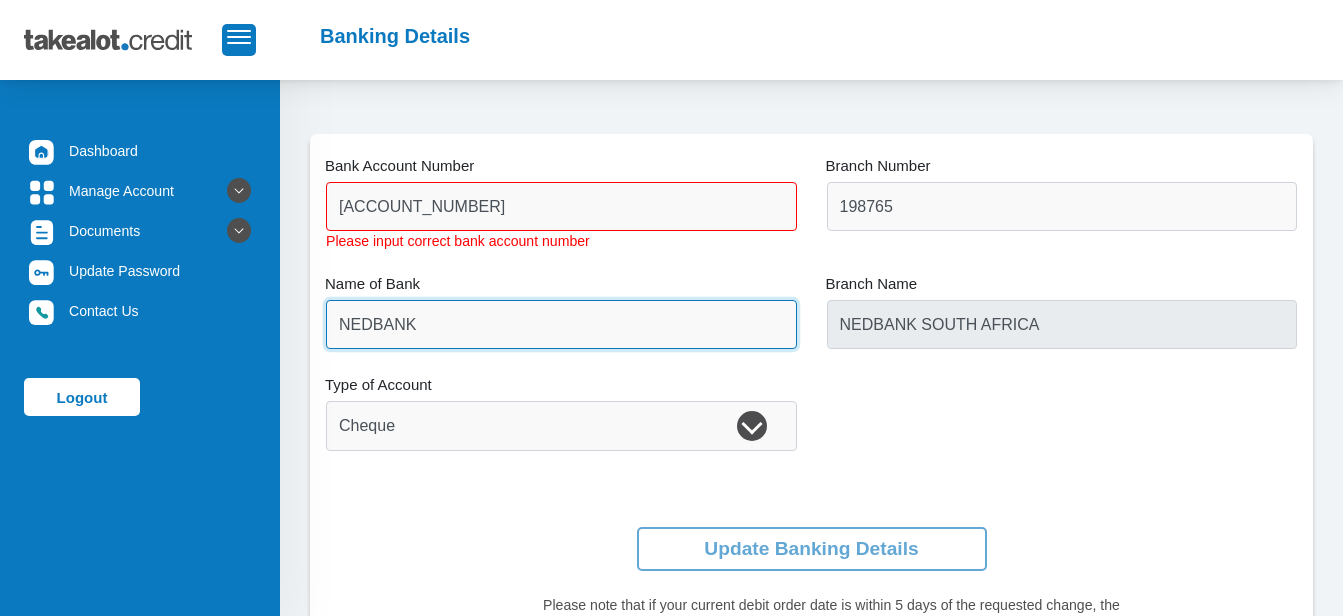 click on "NEDBANK" at bounding box center [561, 324] 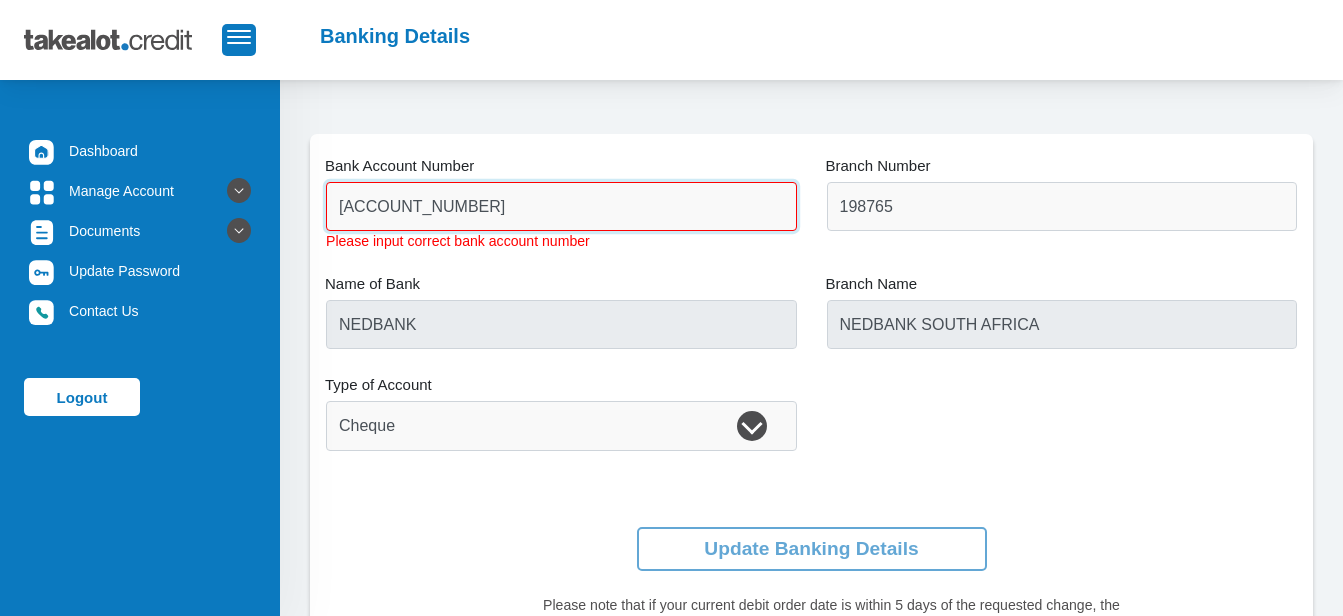 click on "63049469827" at bounding box center (561, 206) 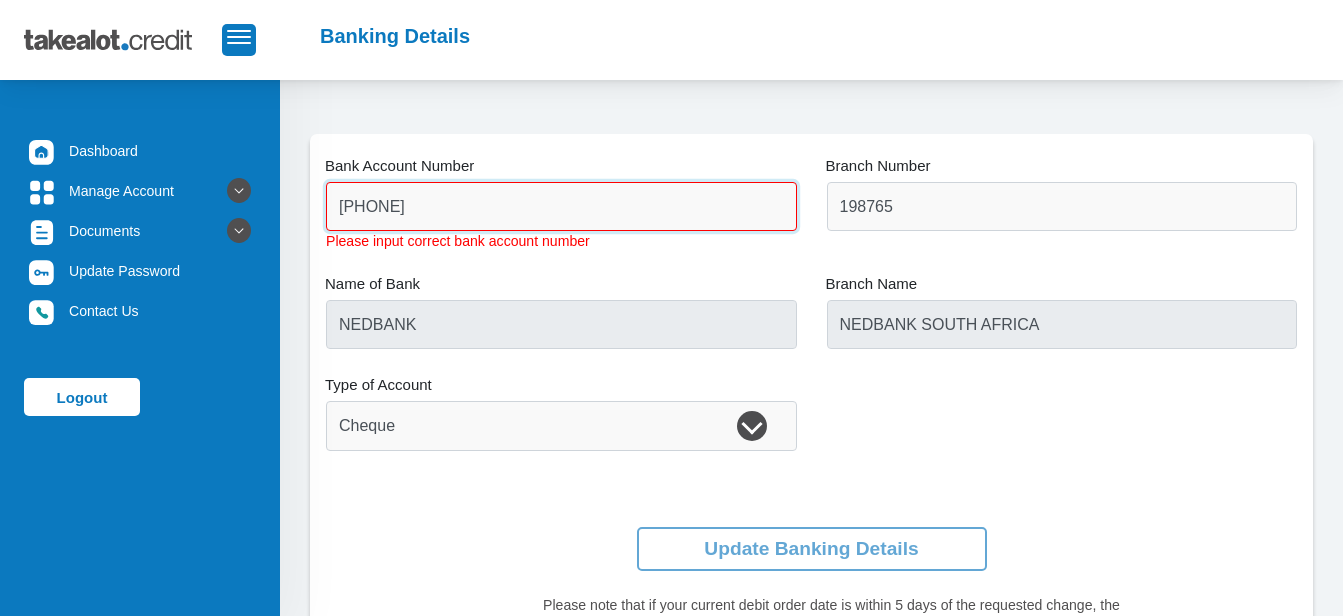type on "63049469827" 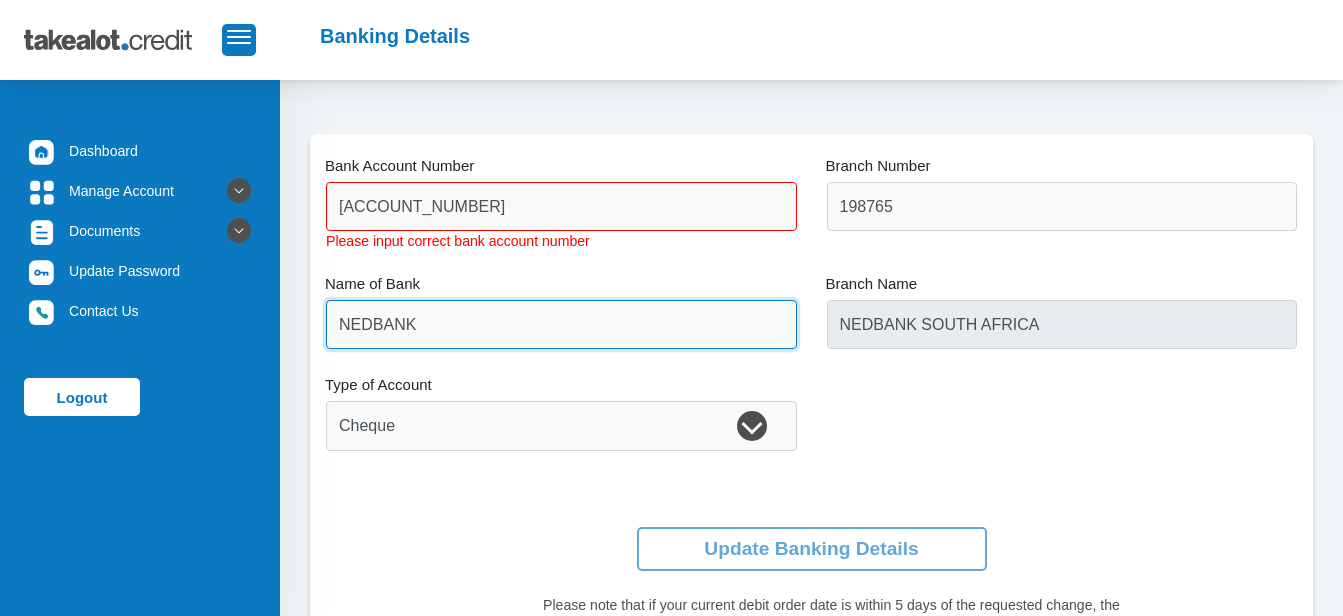click on "NEDBANK" at bounding box center [561, 324] 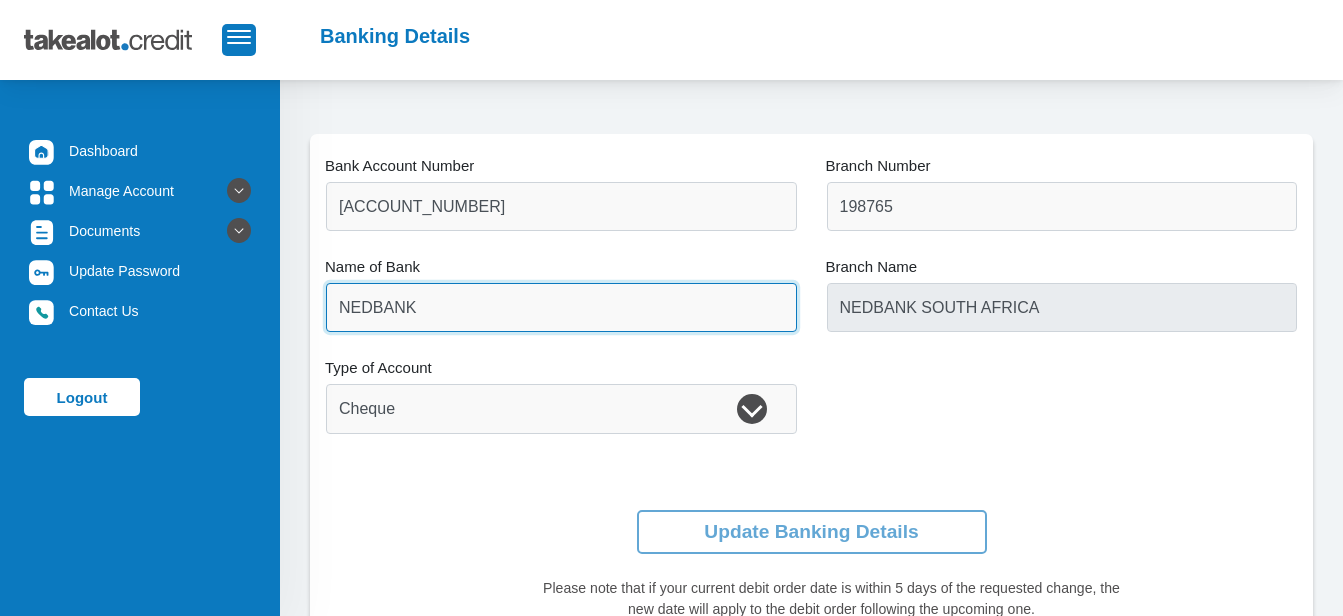 click on "NEDBANK" at bounding box center [561, 307] 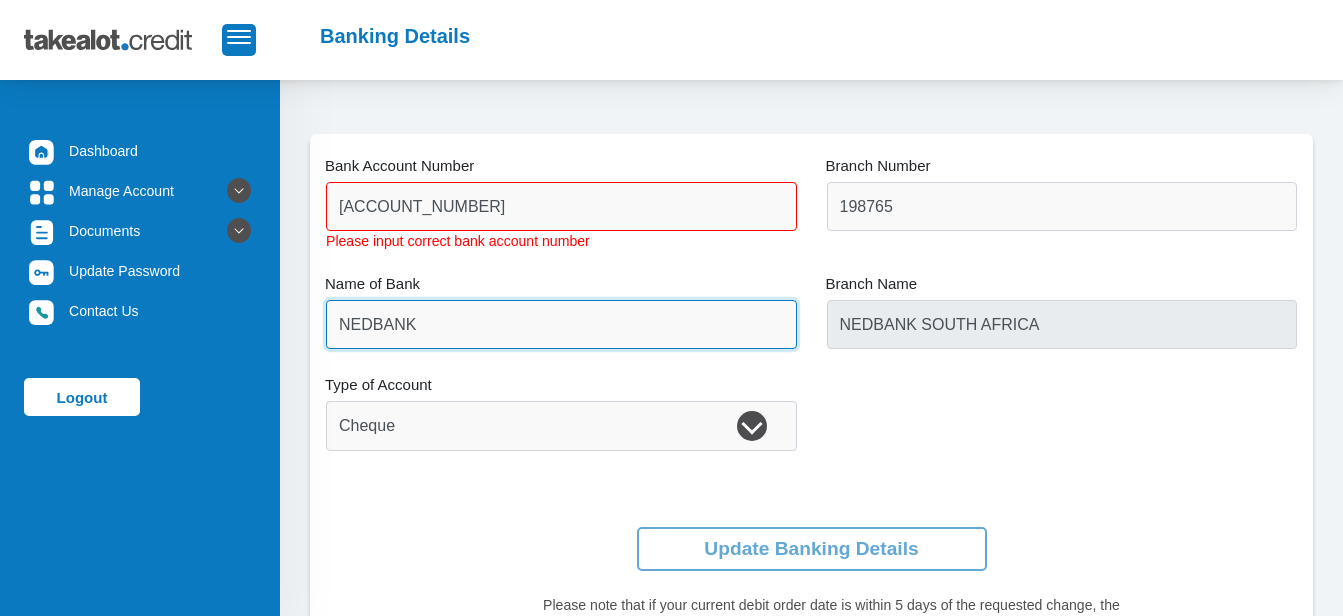 click on "NEDBANK" at bounding box center (561, 324) 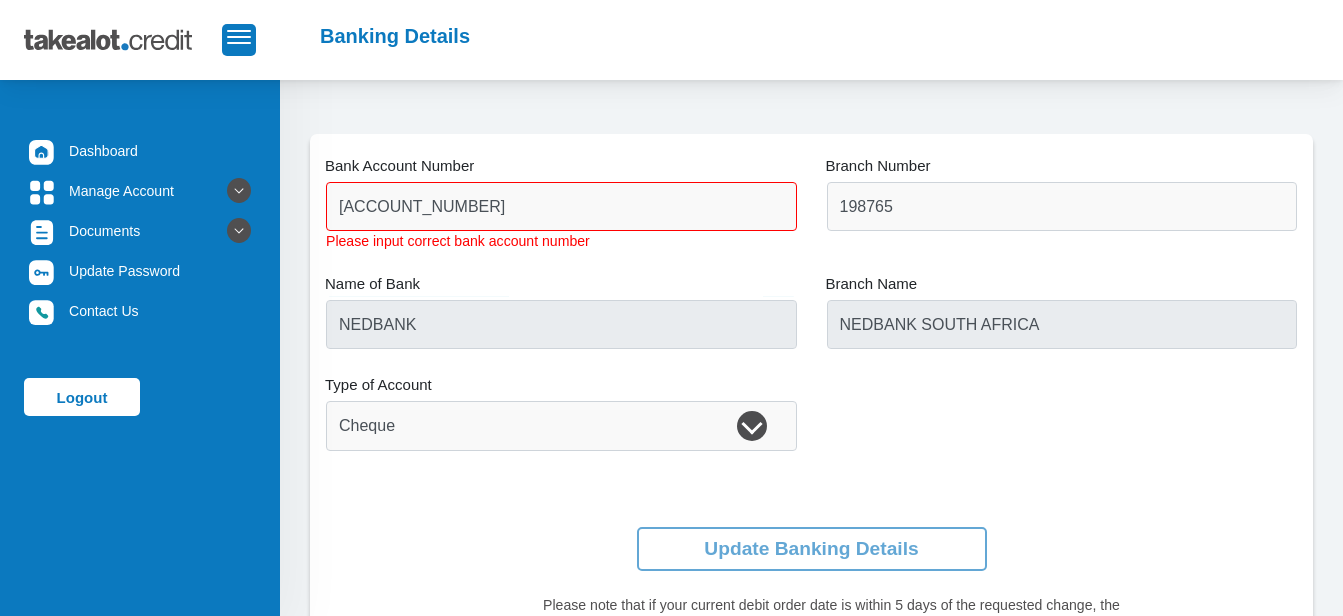 drag, startPoint x: 620, startPoint y: 287, endPoint x: 606, endPoint y: 218, distance: 70.40597 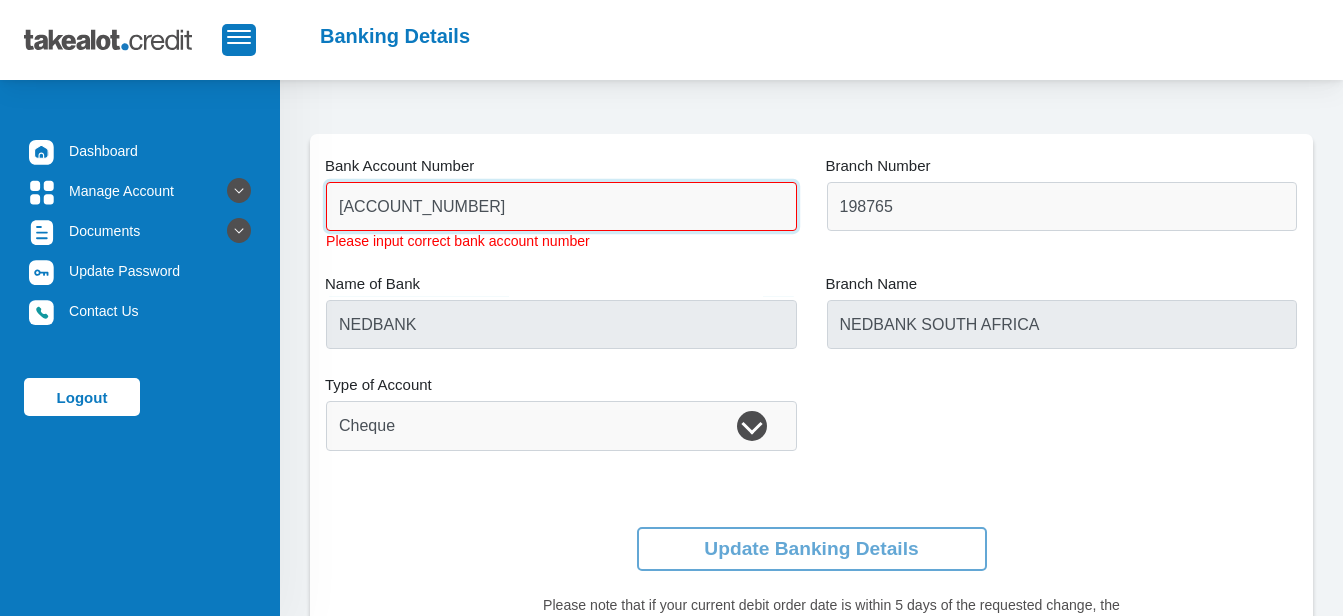 click on "63049469827" at bounding box center (561, 206) 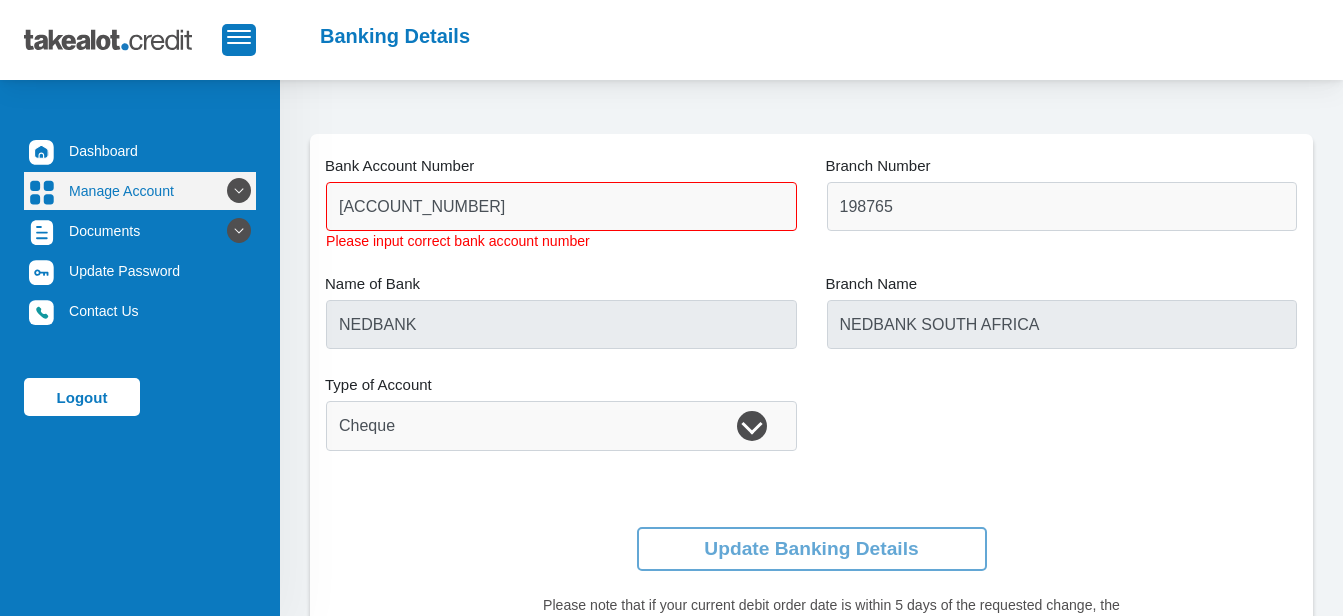 click at bounding box center (239, 191) 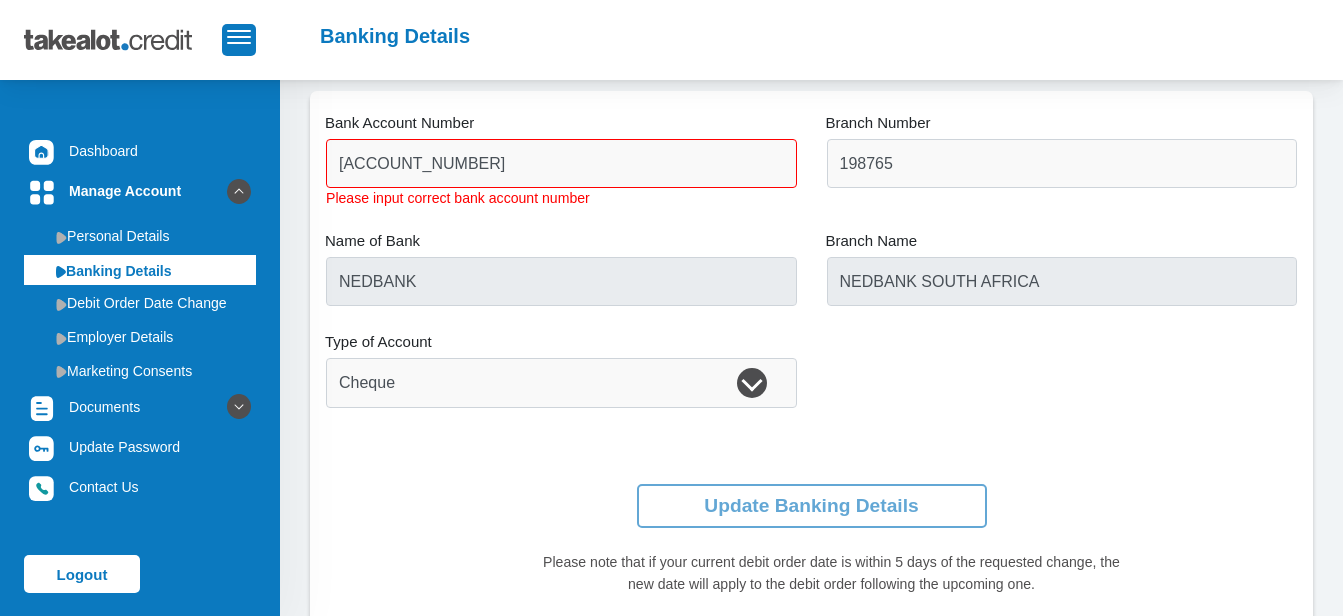 scroll, scrollTop: 0, scrollLeft: 0, axis: both 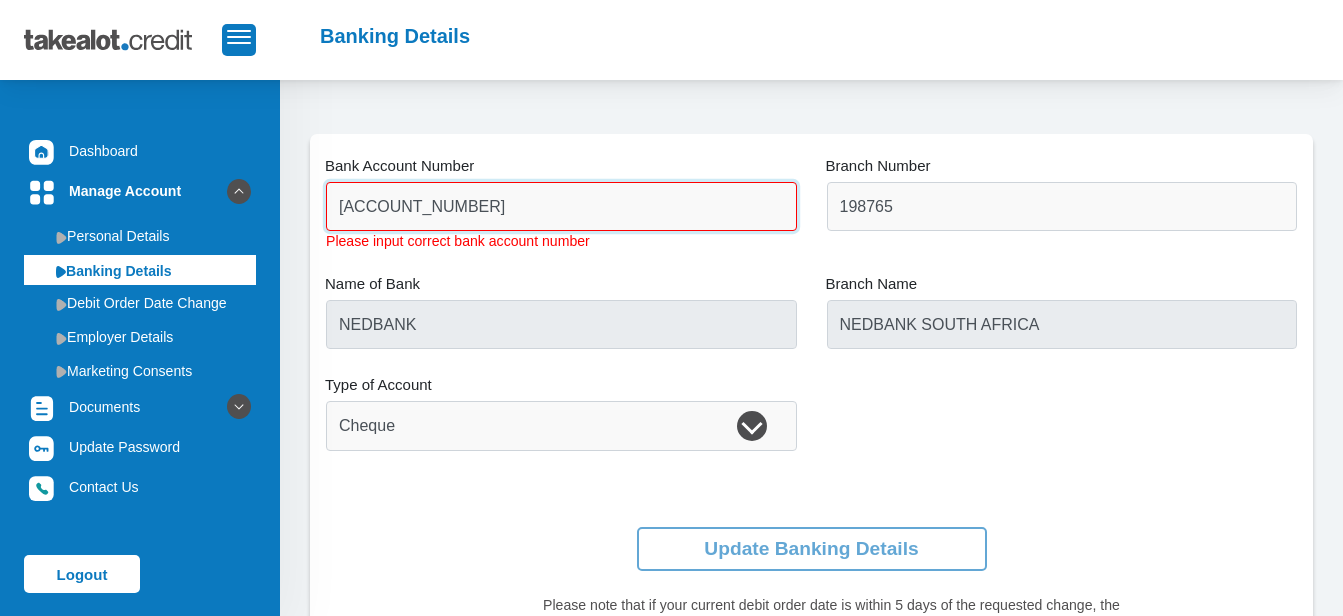 click on "63049469827" at bounding box center (561, 206) 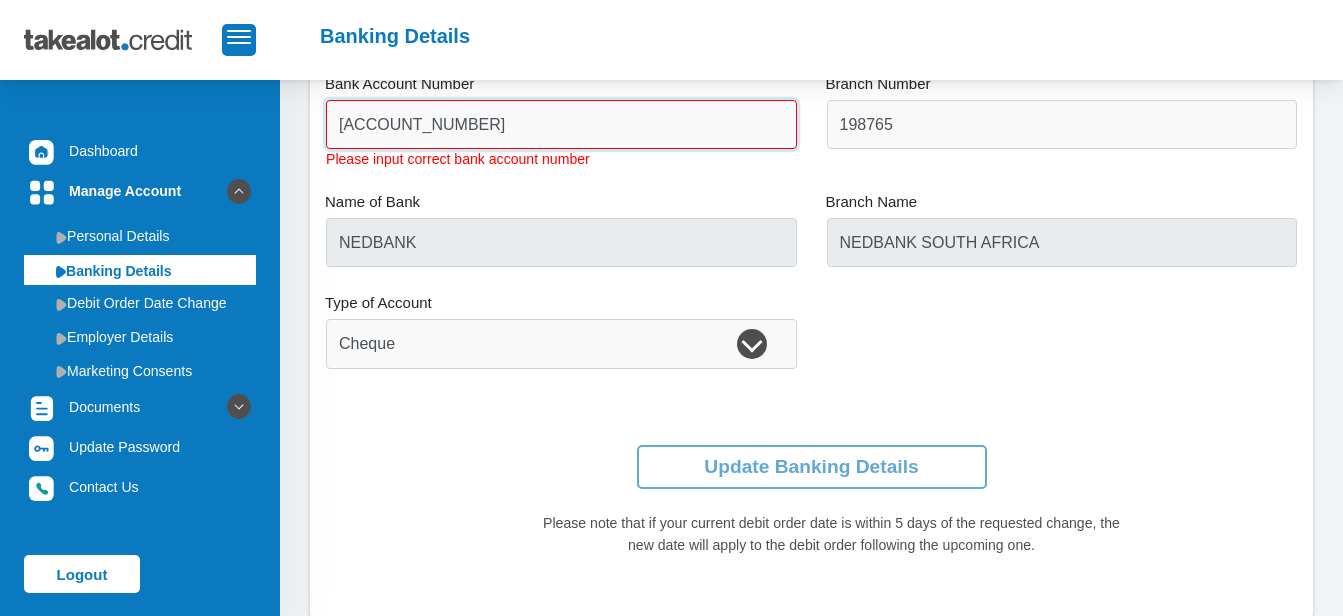 scroll, scrollTop: 180, scrollLeft: 0, axis: vertical 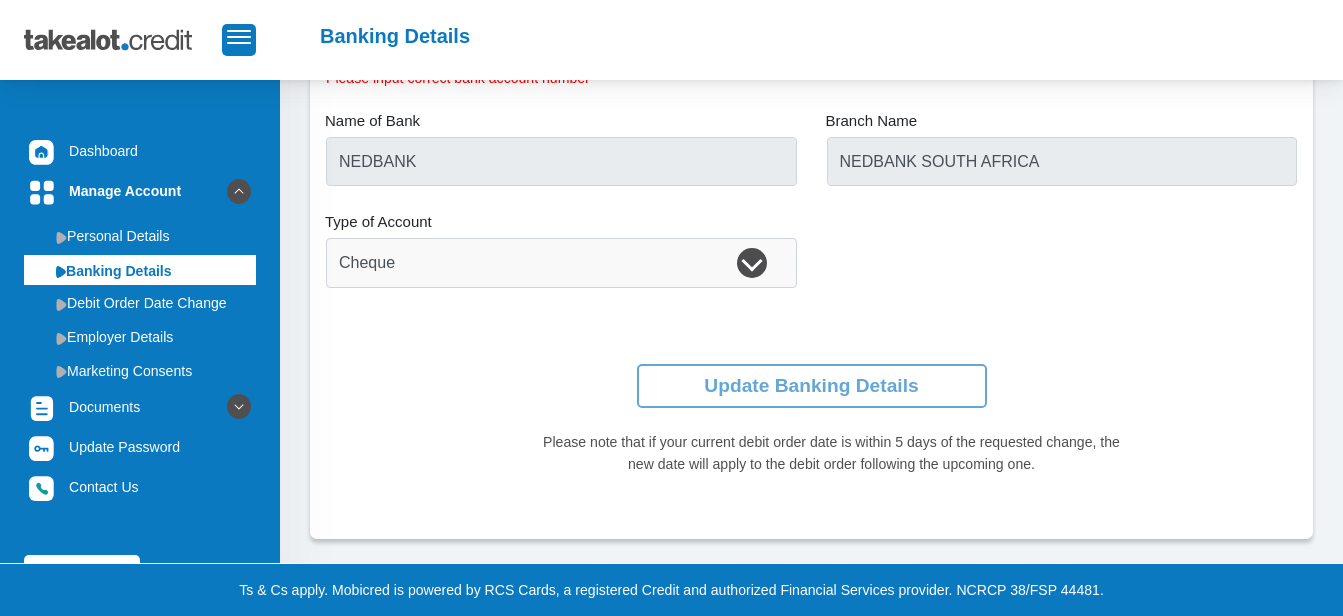 click on "Type of Account
Cheque
Savings" at bounding box center [561, 262] 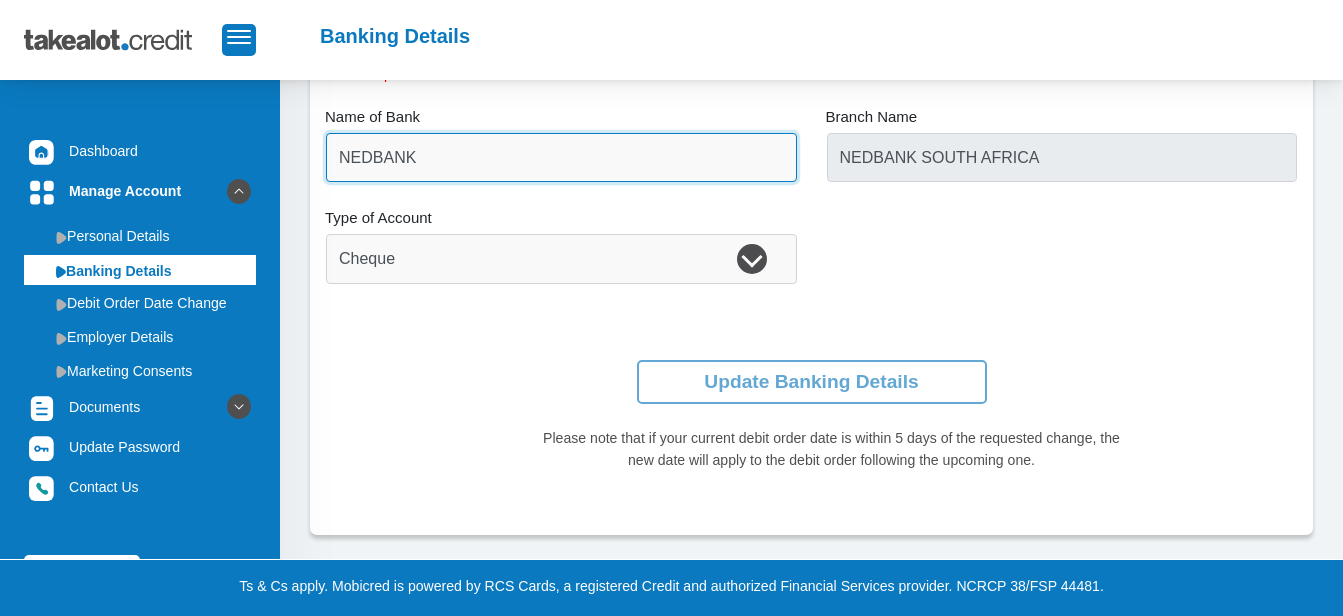 drag, startPoint x: 542, startPoint y: 134, endPoint x: 535, endPoint y: 167, distance: 33.734257 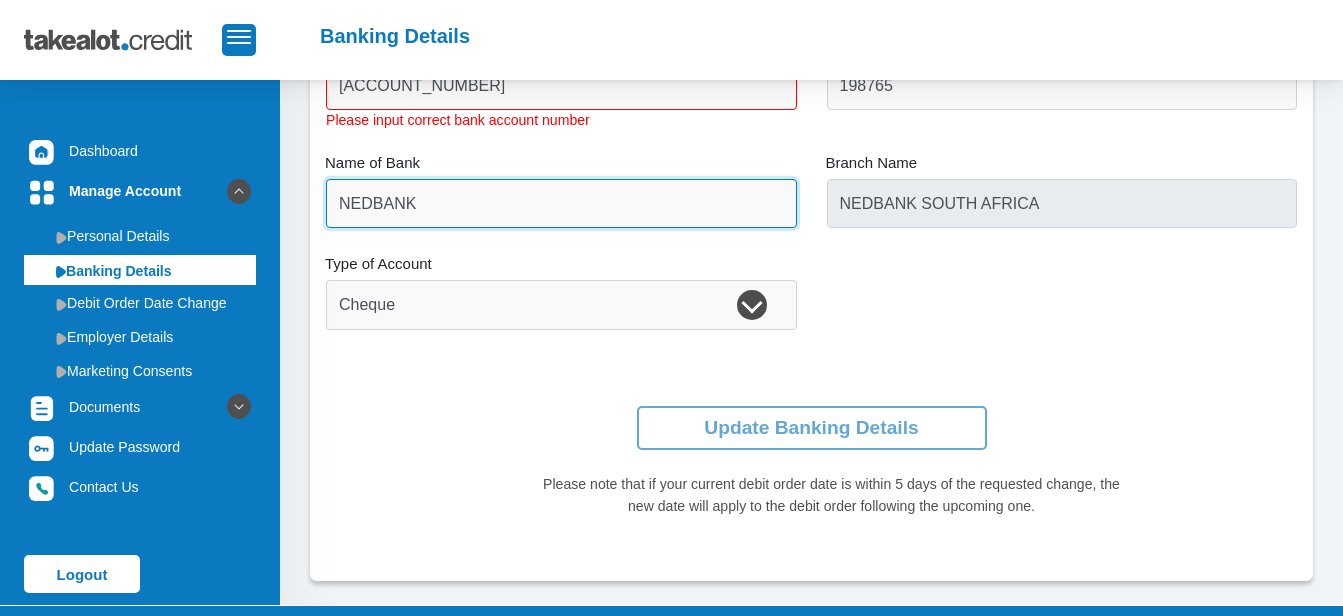 click on "63049469827
Bank Account Number
Please input correct bank account number
198765
Branch Number
NEDBANK
Name of Bank
NEDBANK SOUTH AFRICA
Branch Name
Type of Account
Cheque" at bounding box center [811, 221] 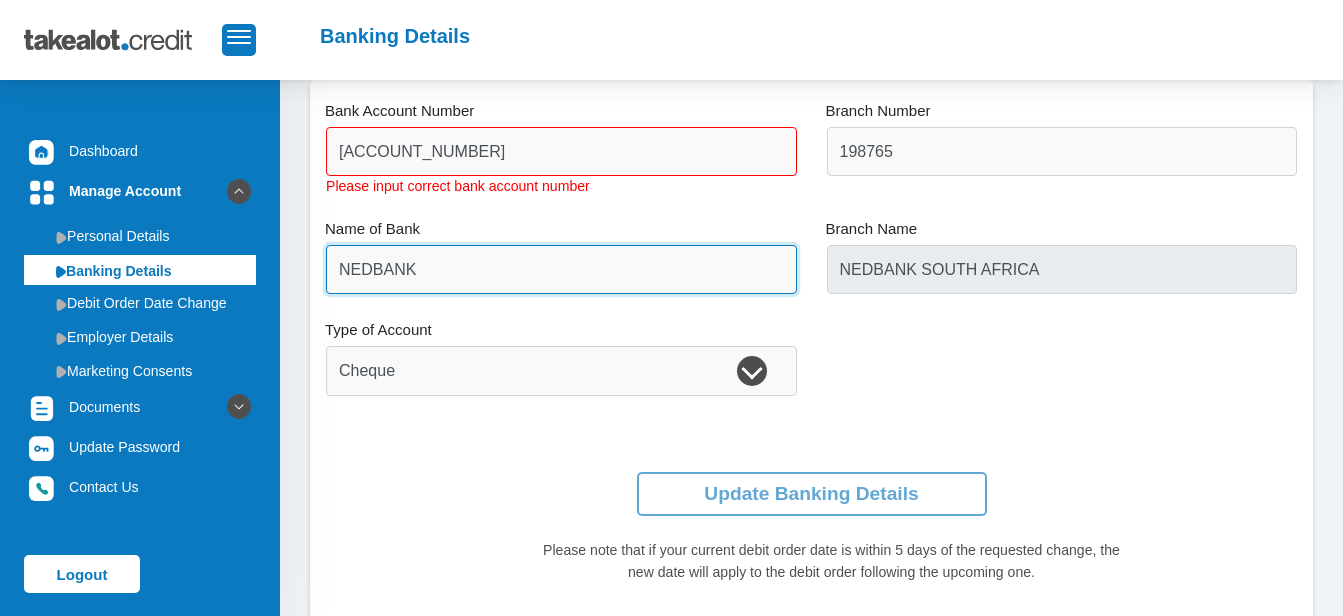 scroll, scrollTop: 17, scrollLeft: 0, axis: vertical 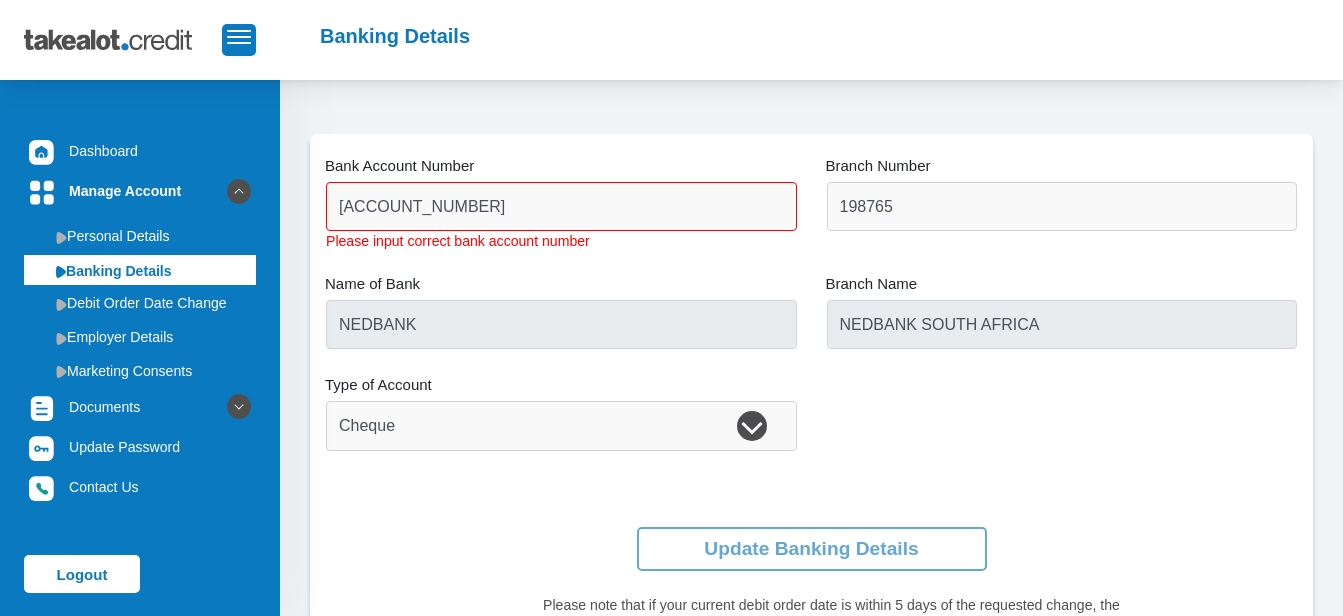 click on "63049469827
Bank Account Number
Please input correct bank account number
198765
Branch Number
NEDBANK
Name of Bank
NEDBANK SOUTH AFRICA
Branch Name
Type of Account
Cheque" at bounding box center (811, 342) 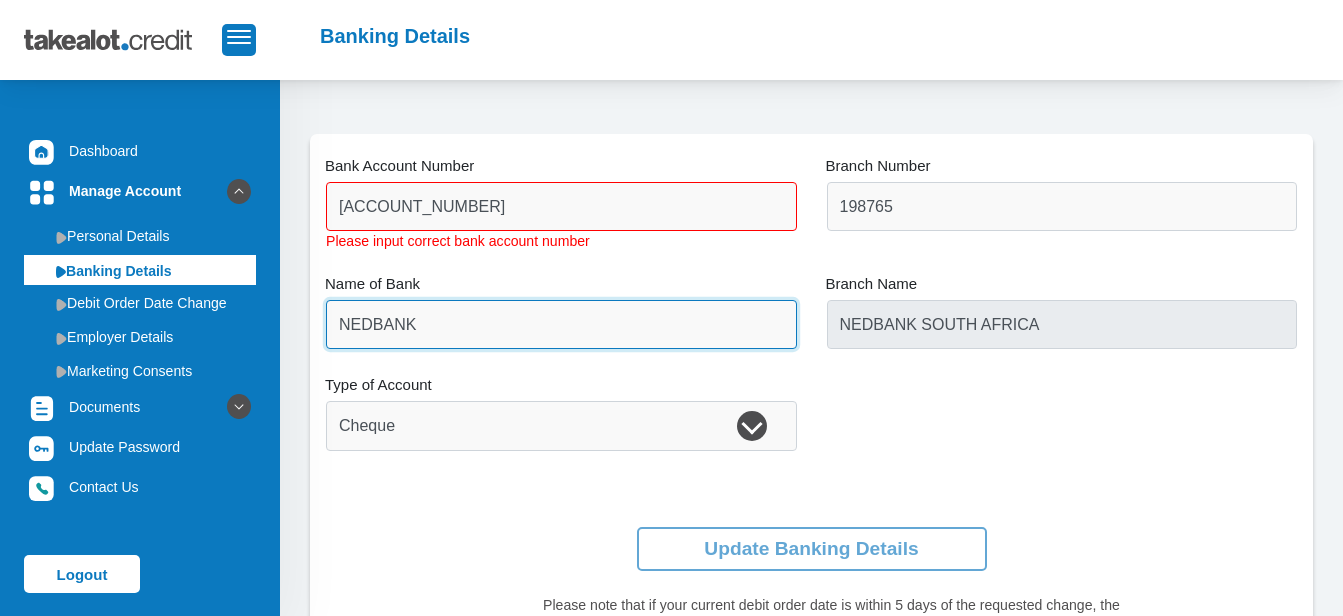 click on "NEDBANK" at bounding box center [561, 324] 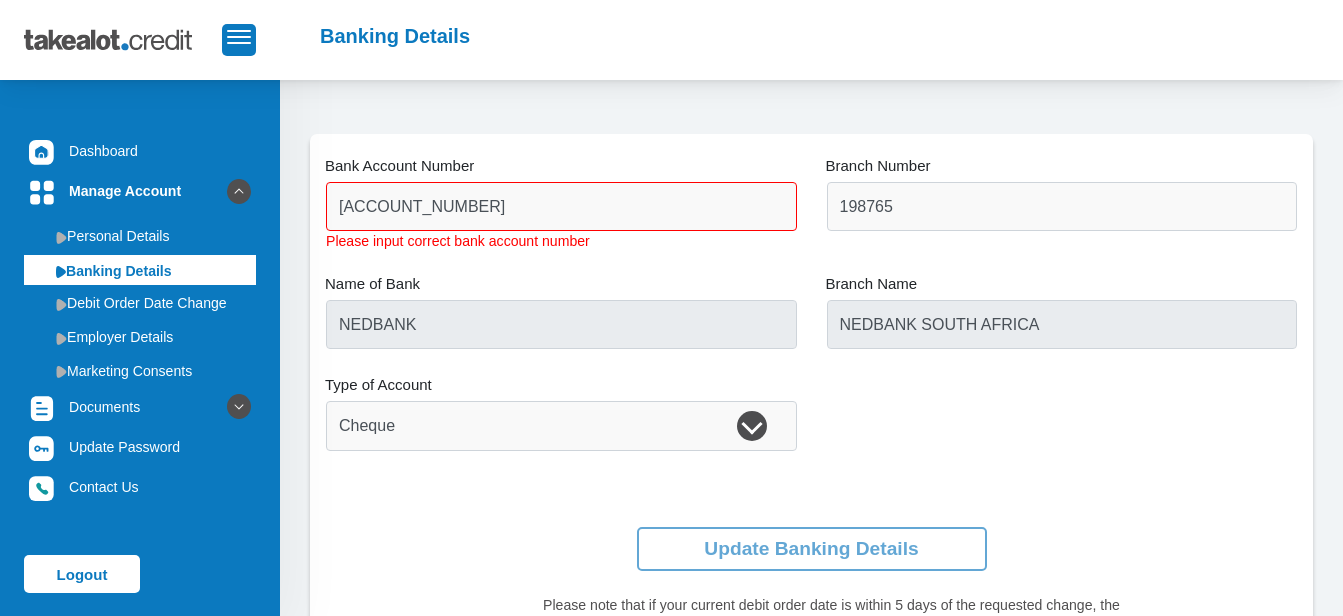 click on "Banking Details" at bounding box center (140, 270) 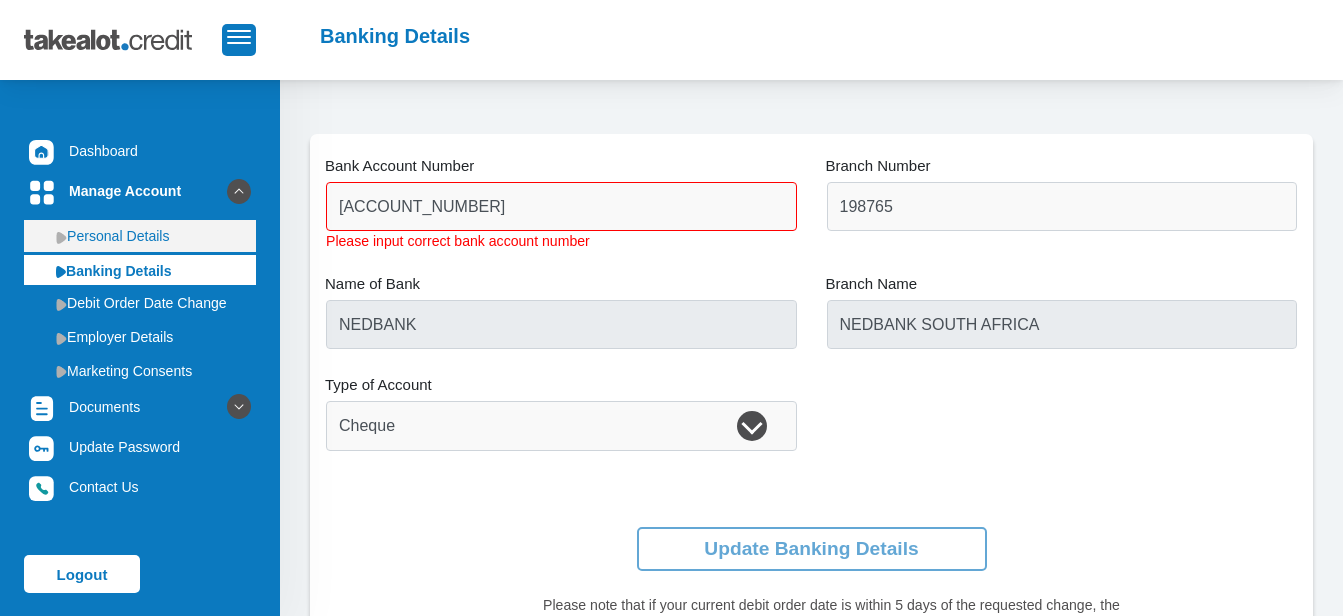 click on "Personal Details" at bounding box center (140, 236) 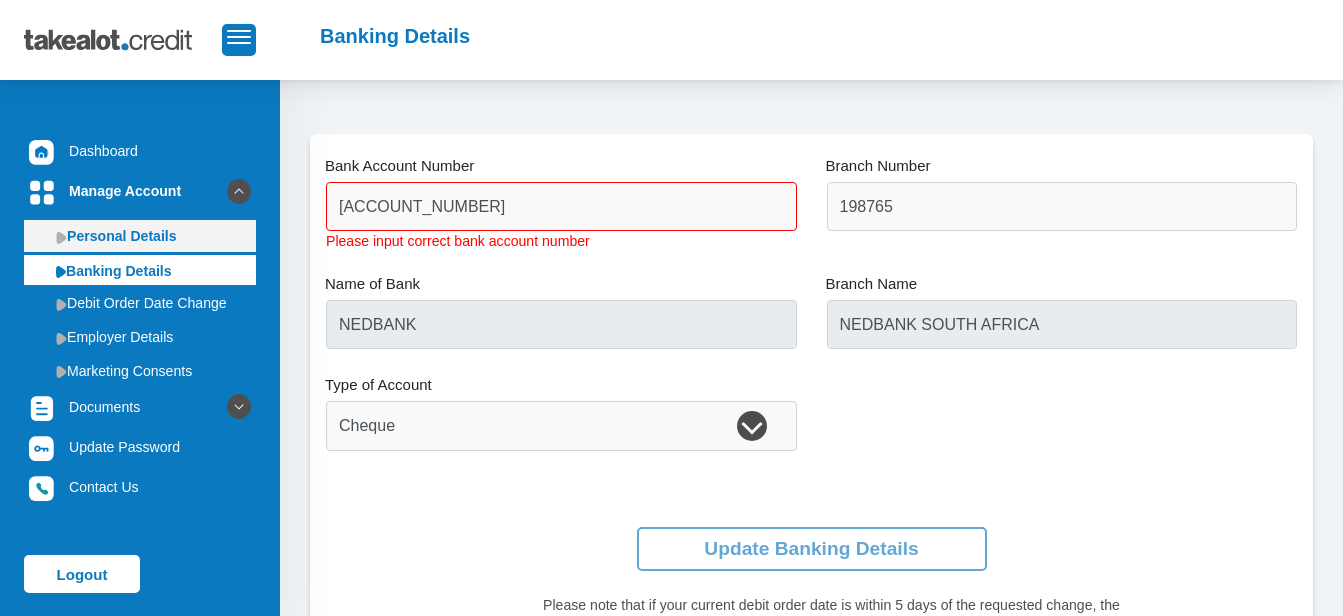 click on "Personal Details" at bounding box center [140, 236] 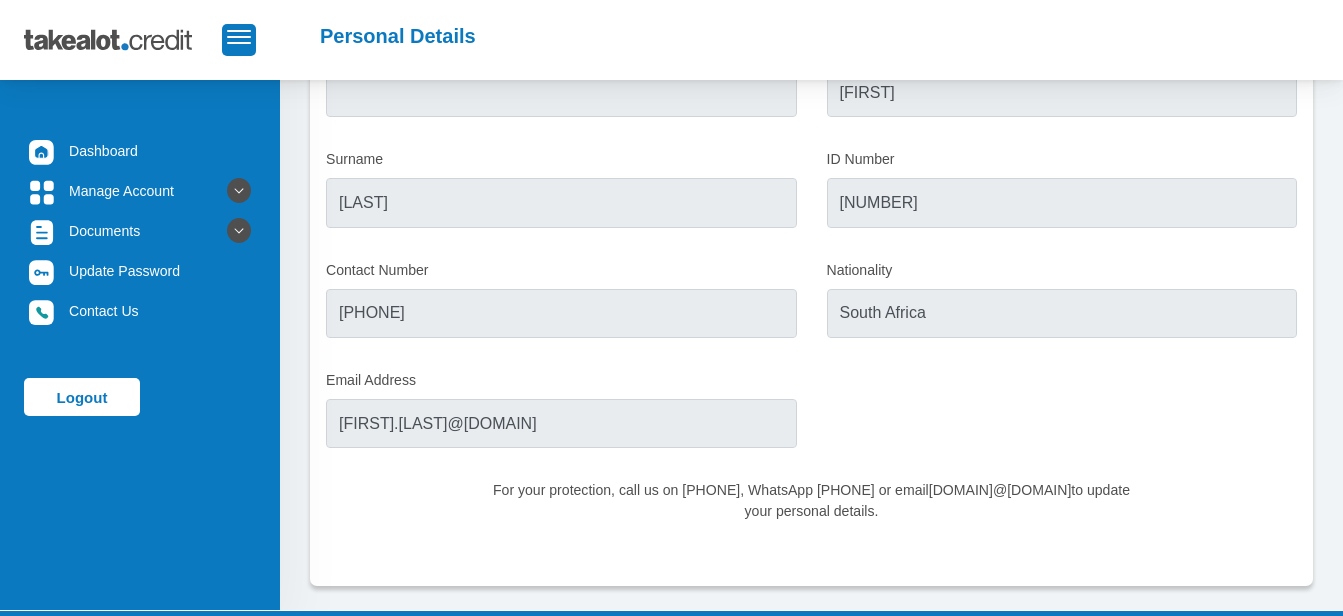scroll, scrollTop: 108, scrollLeft: 0, axis: vertical 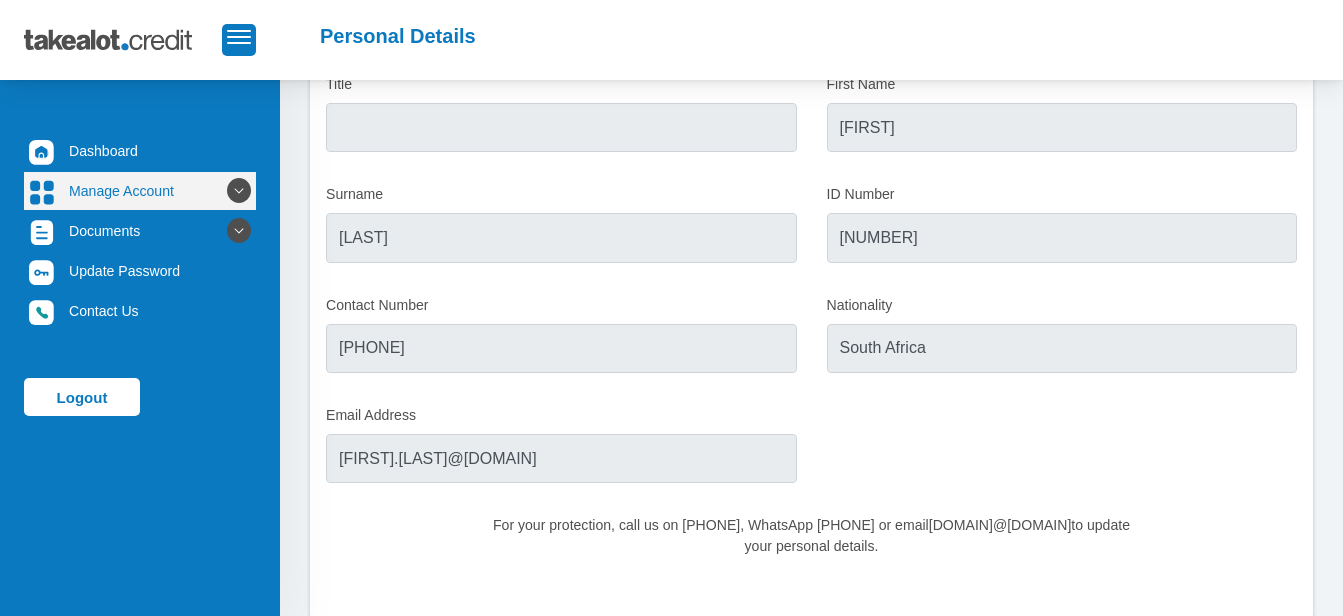 click on "Manage Account" at bounding box center (140, 191) 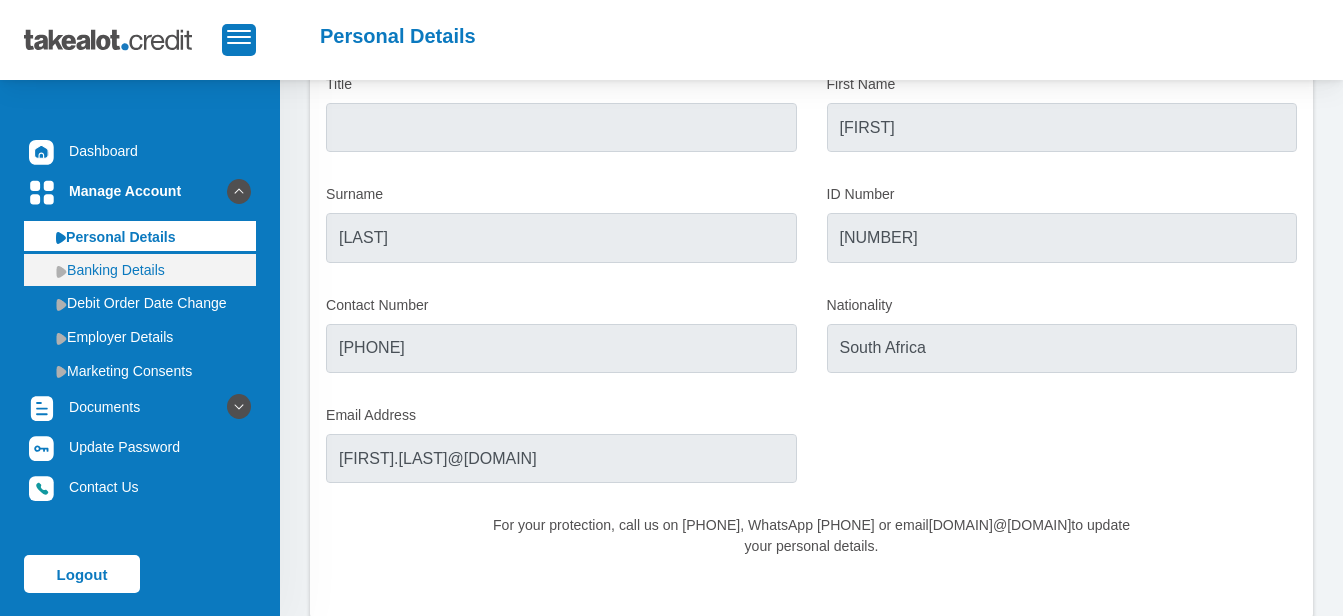 click on "Banking Details" at bounding box center [140, 270] 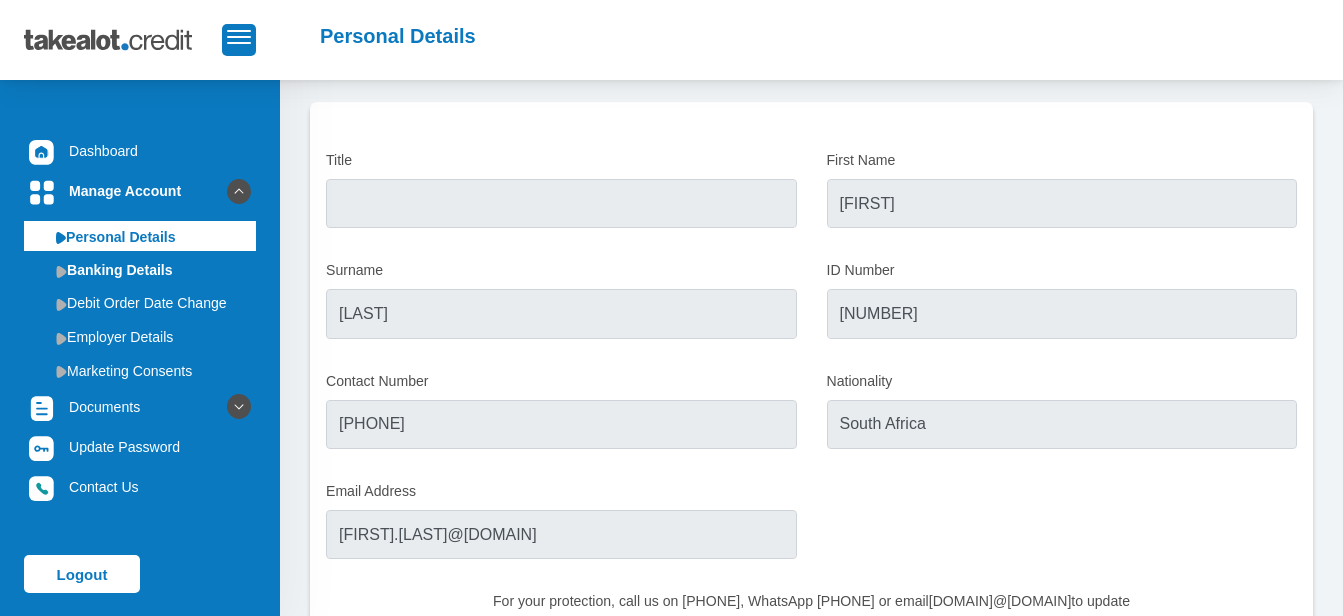 scroll, scrollTop: 0, scrollLeft: 0, axis: both 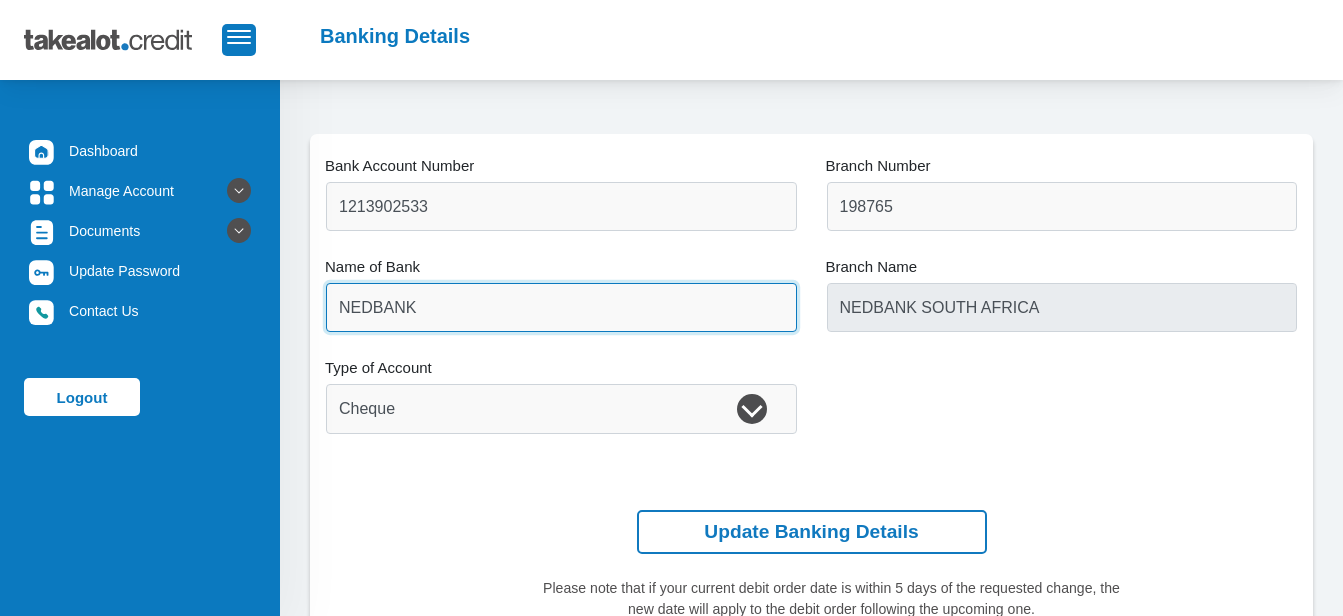 click on "NEDBANK" at bounding box center (561, 307) 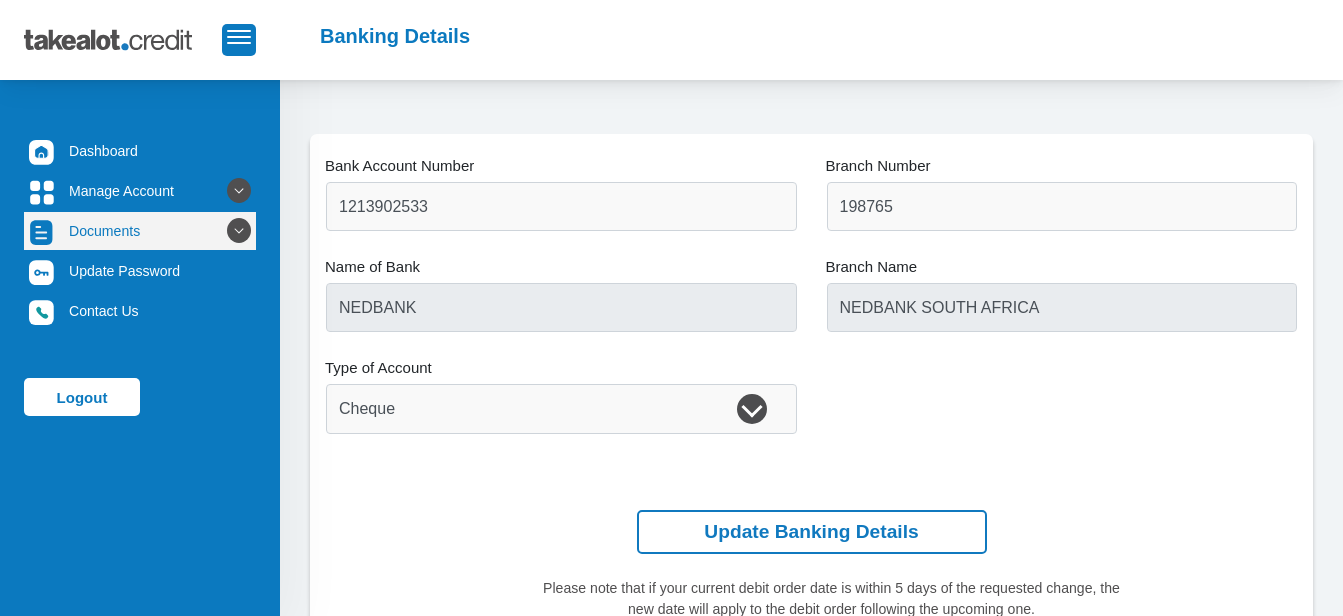 click at bounding box center (239, 231) 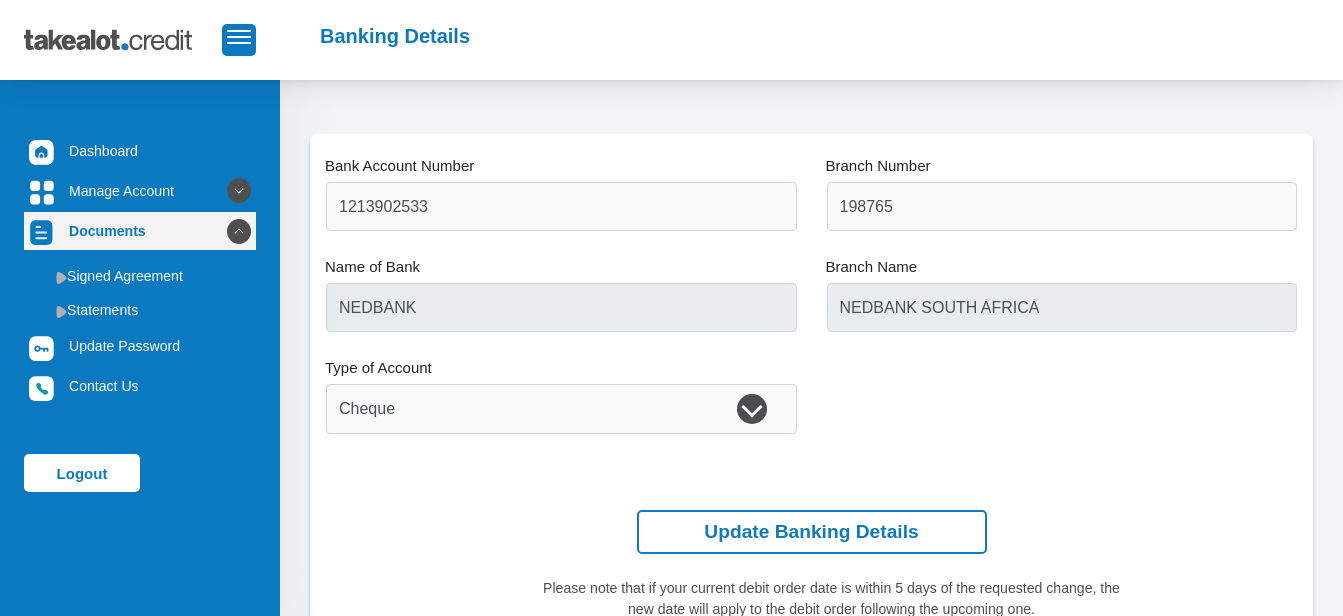click at bounding box center (239, 231) 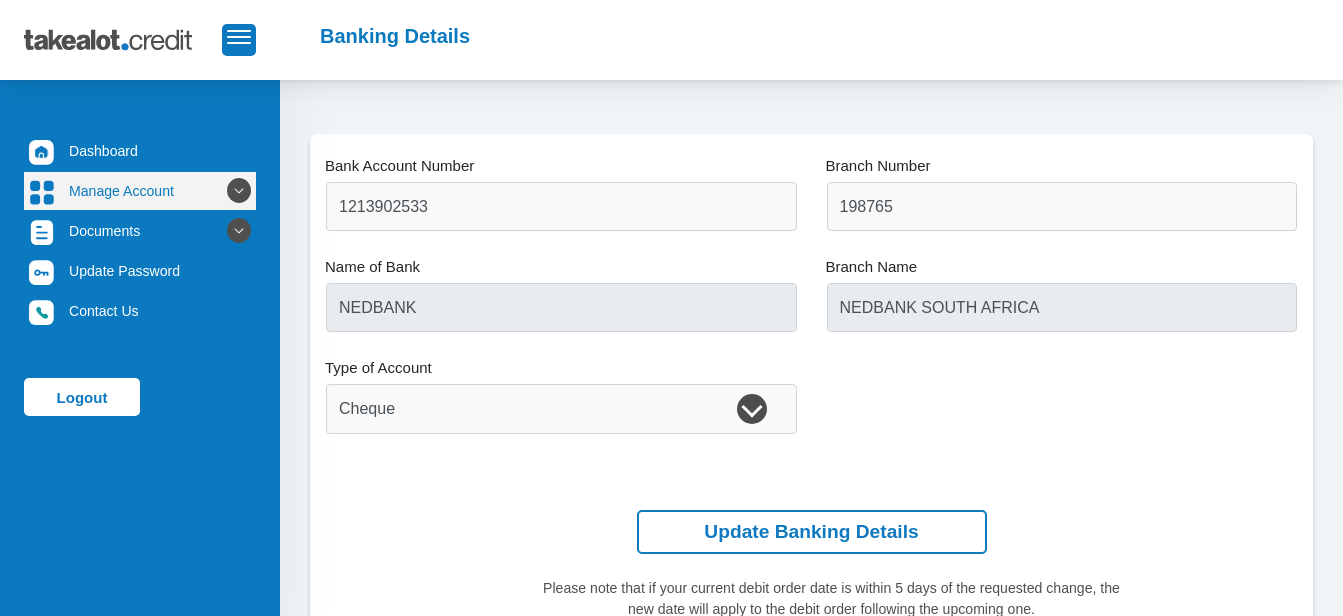 click at bounding box center [239, 191] 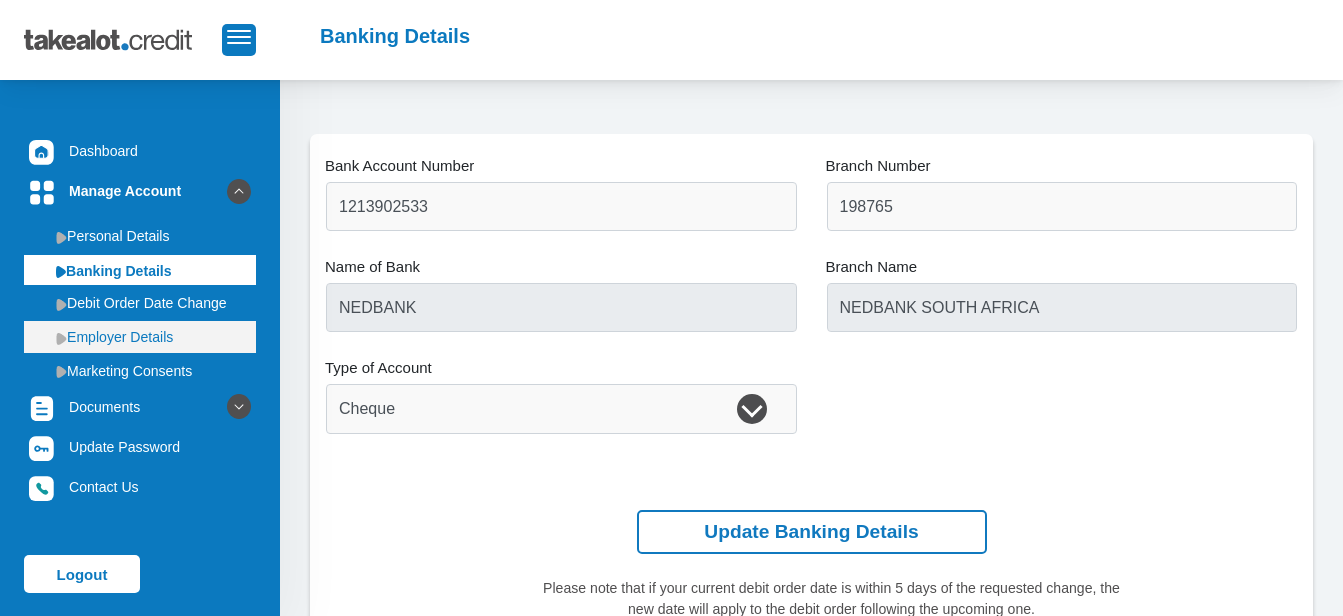 click on "Employer Details" at bounding box center (140, 337) 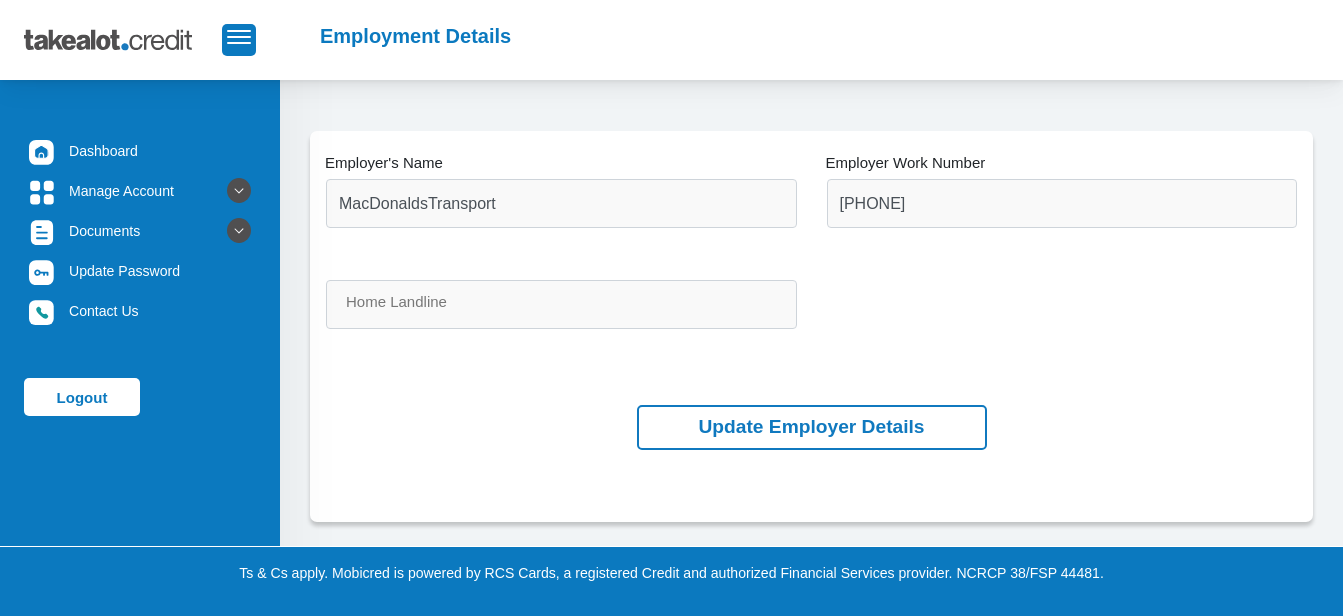 scroll, scrollTop: 0, scrollLeft: 0, axis: both 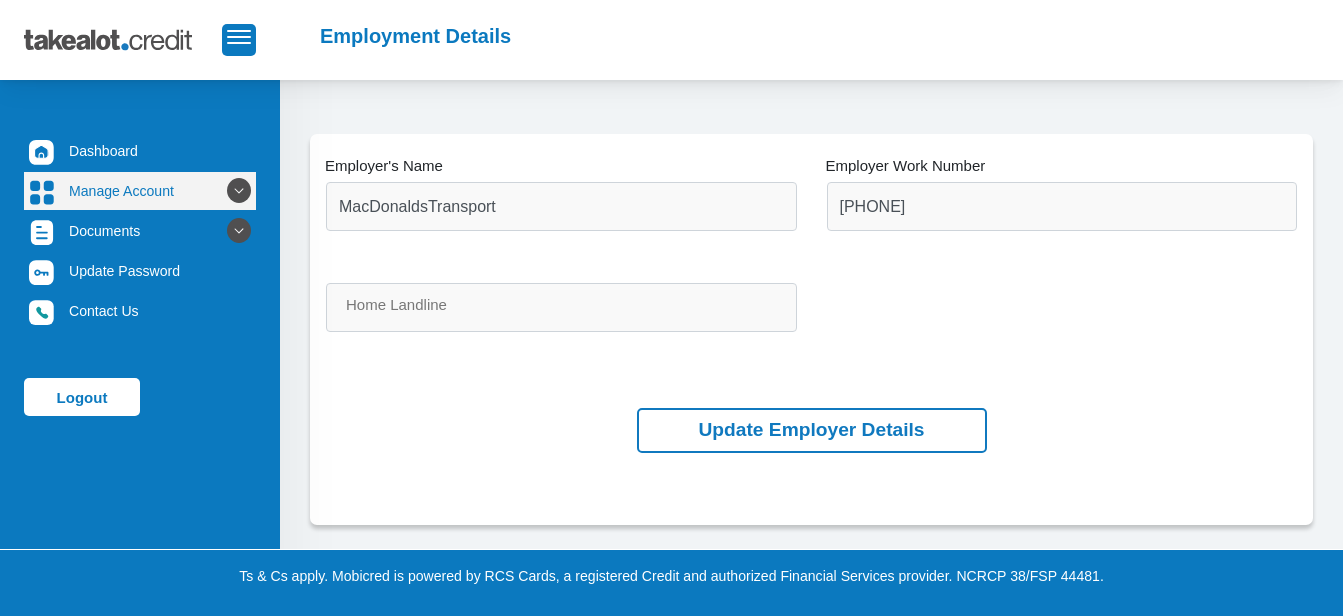 click at bounding box center [239, 191] 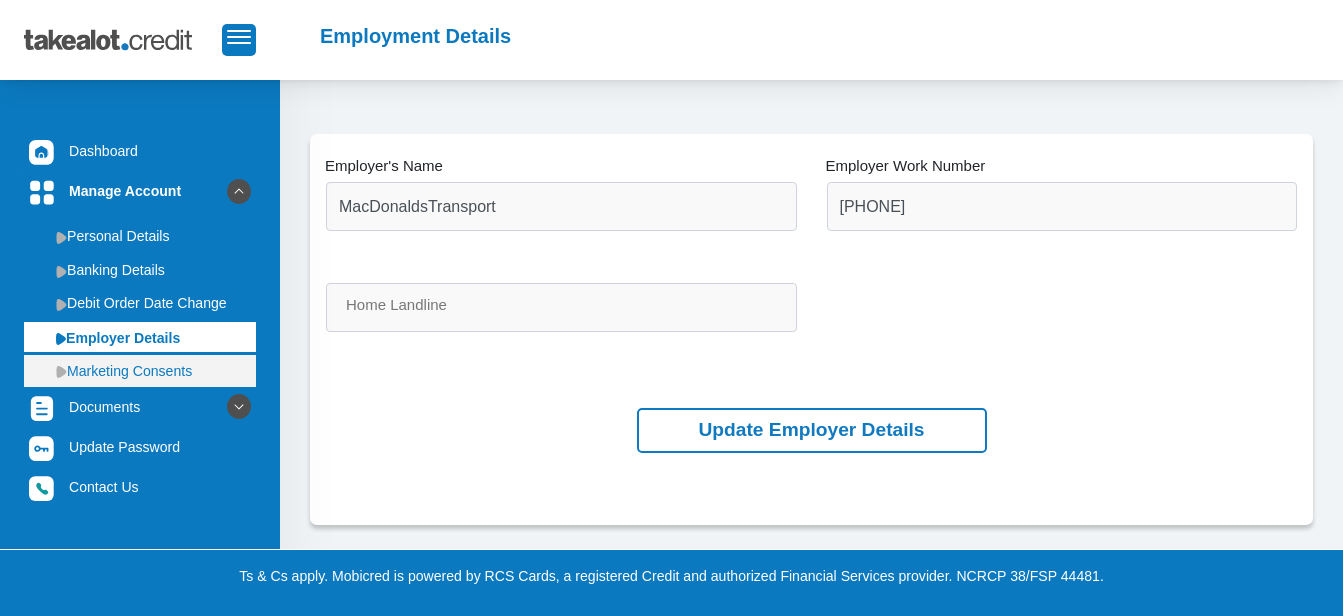 click at bounding box center [61, 371] 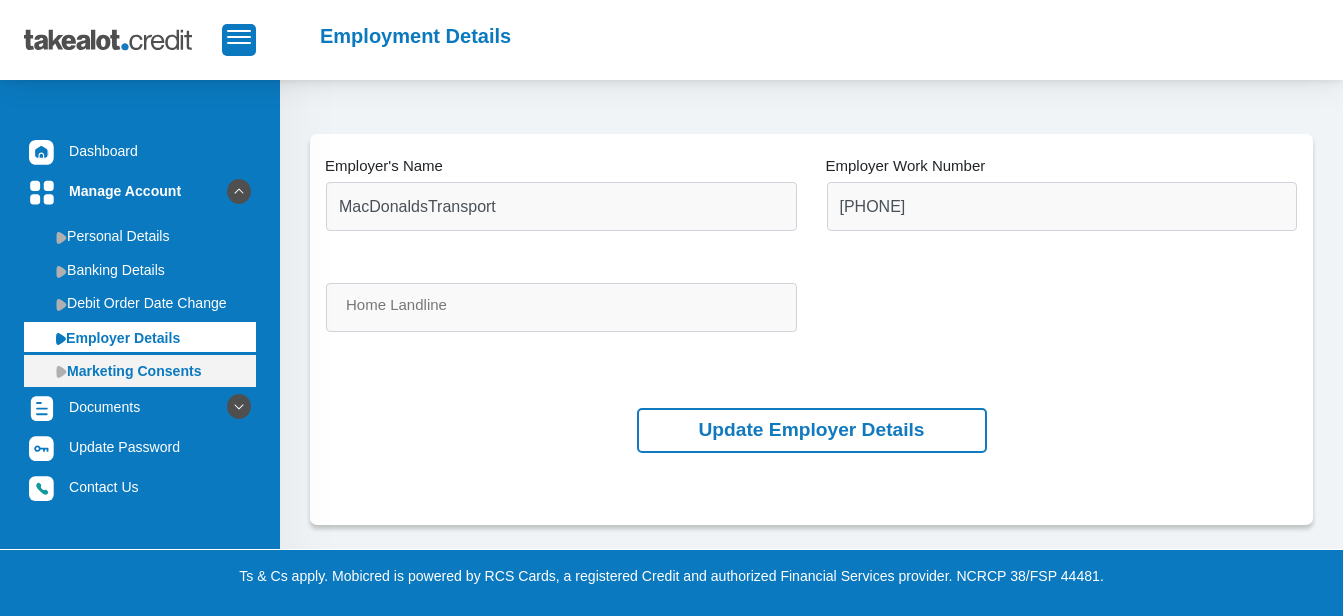 click at bounding box center (61, 371) 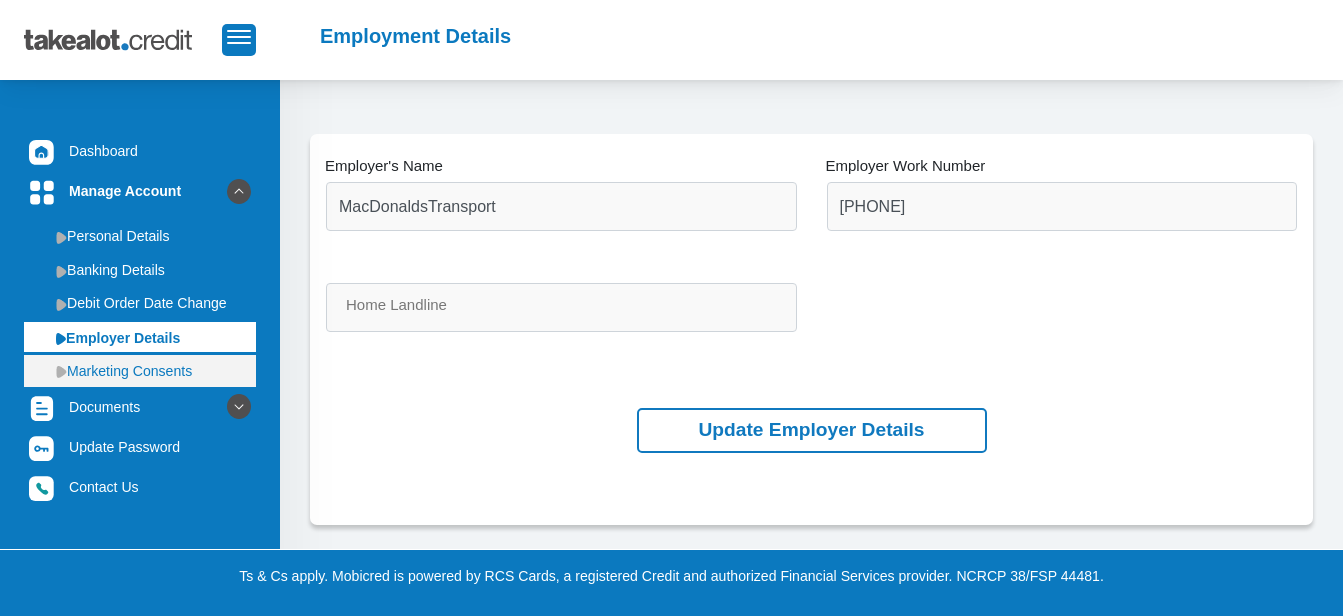 click at bounding box center [61, 371] 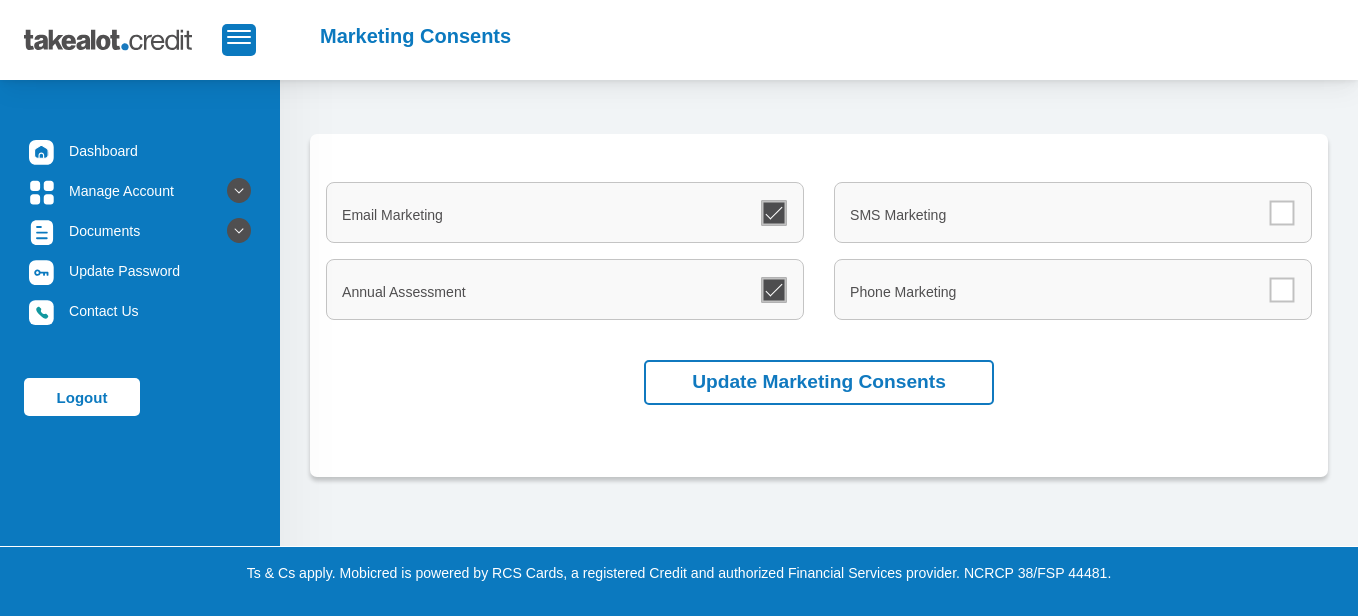scroll, scrollTop: 0, scrollLeft: 0, axis: both 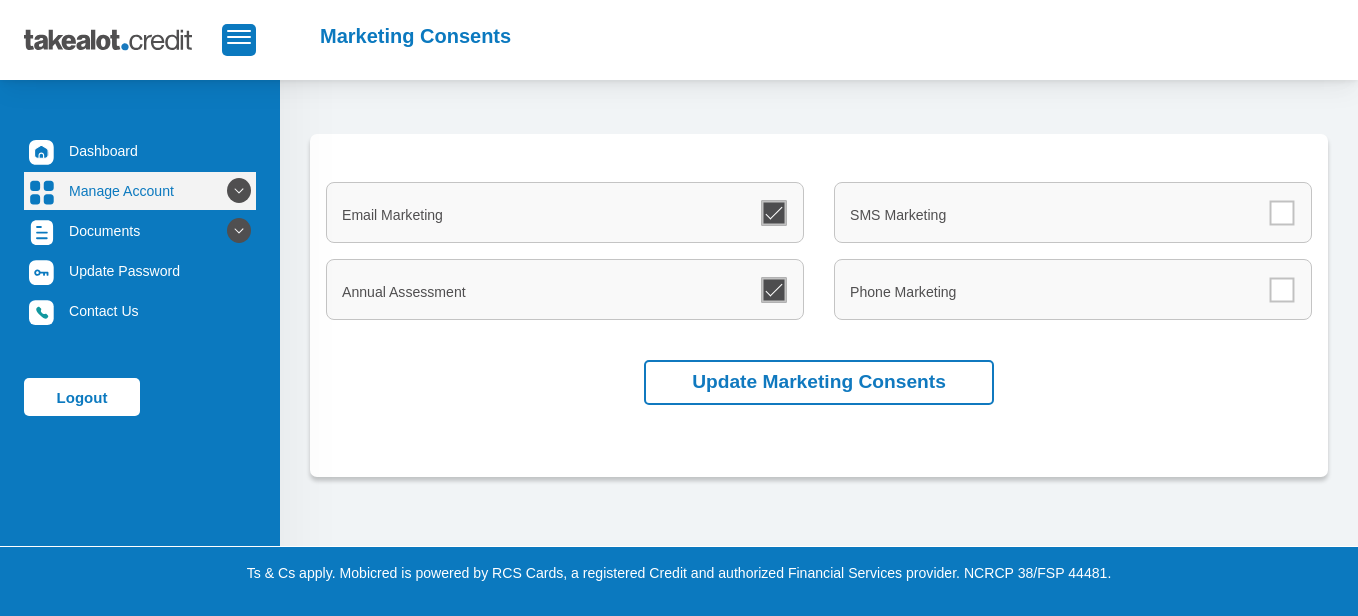 click on "Manage Account" at bounding box center (140, 191) 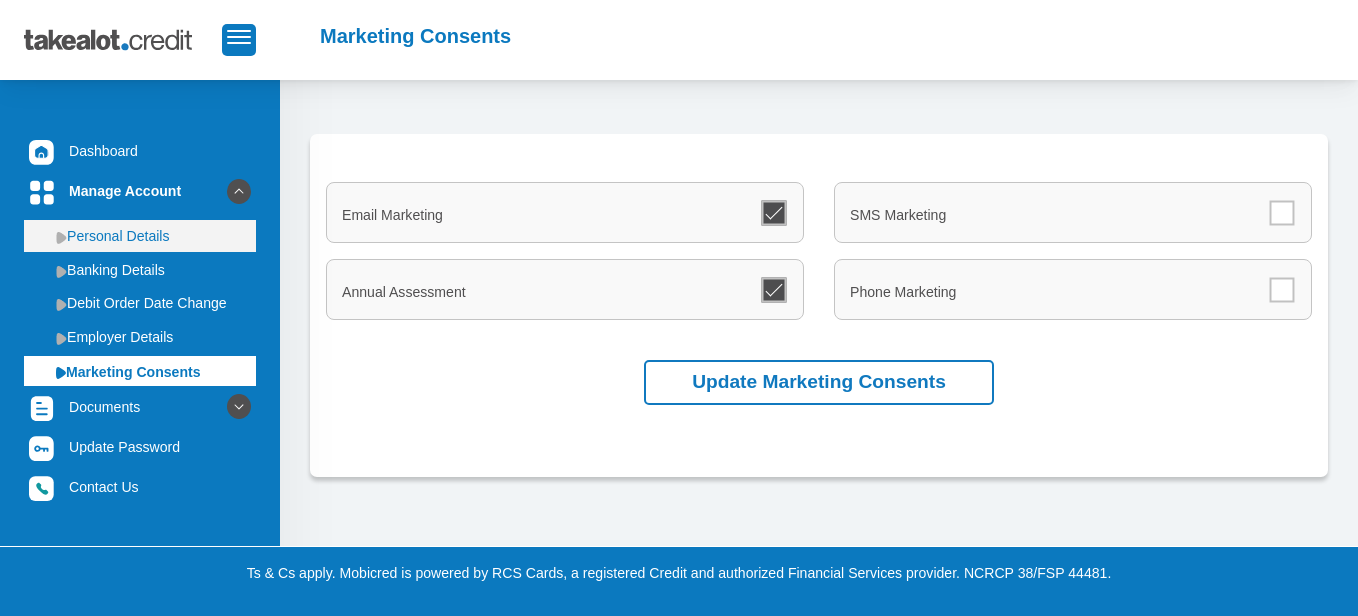 click on "Personal Details" at bounding box center (140, 236) 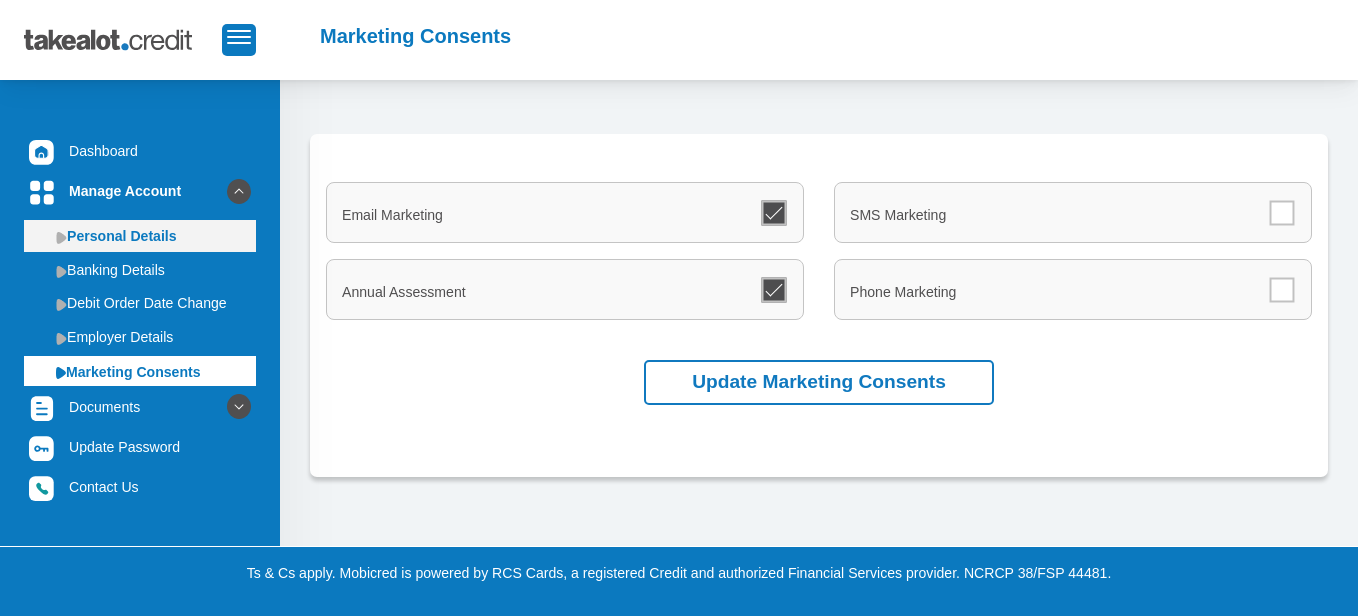 click at bounding box center (61, 237) 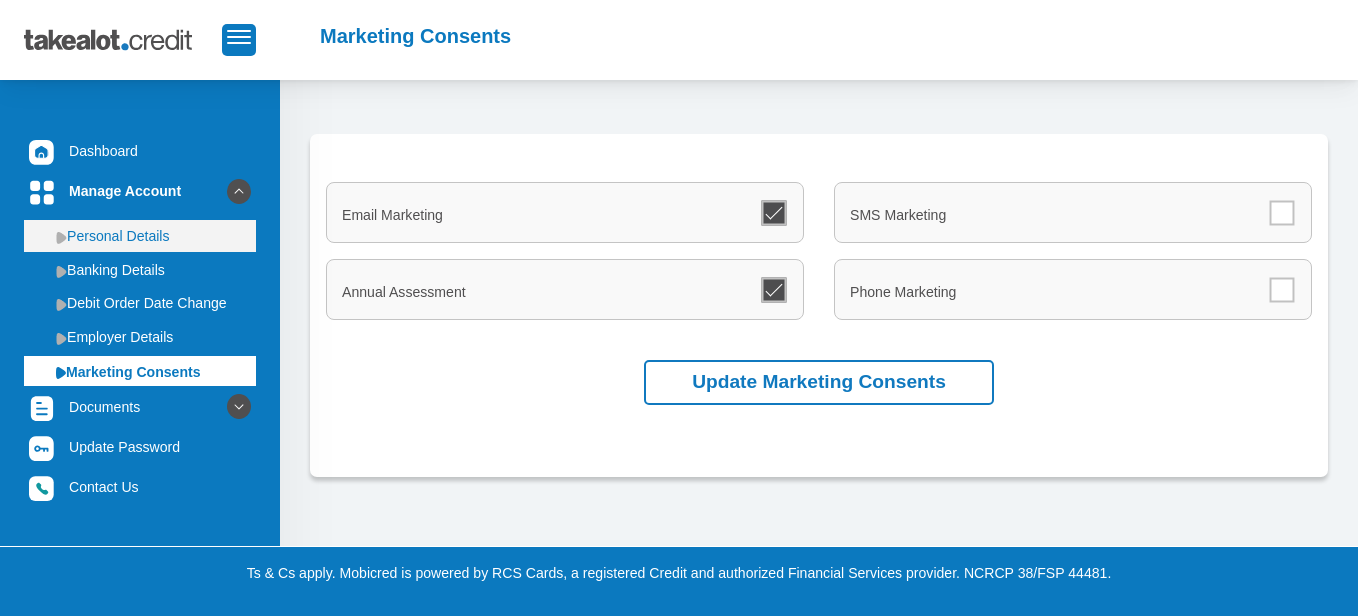 click at bounding box center (61, 237) 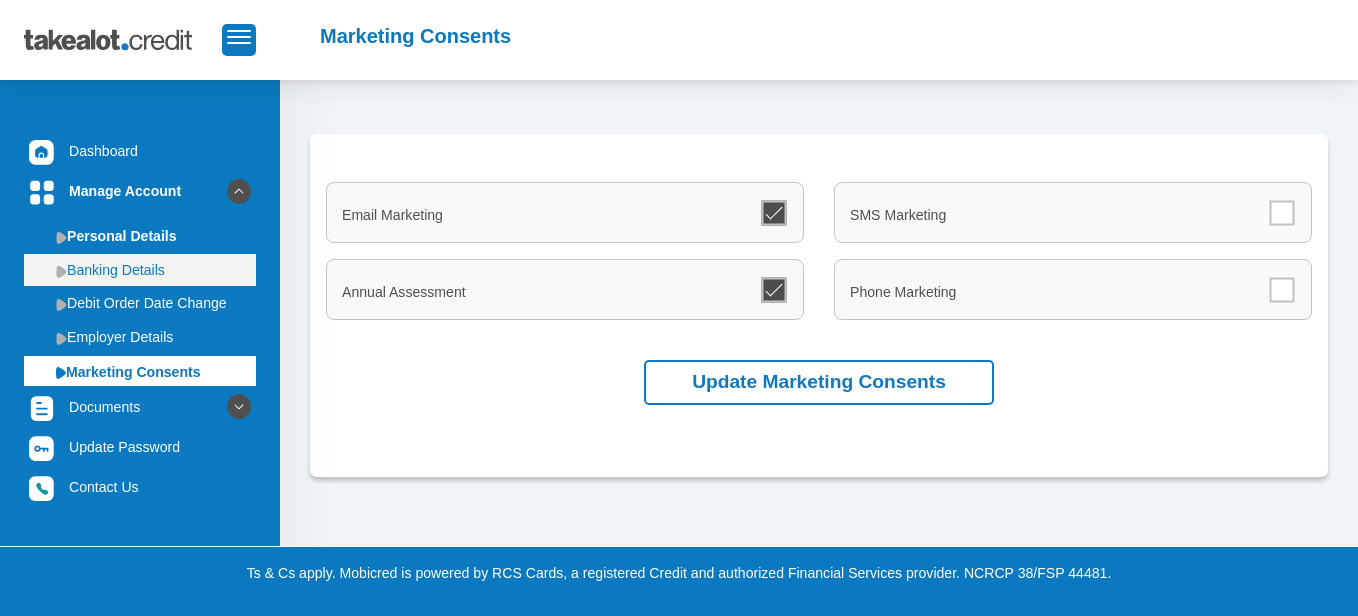 click at bounding box center [61, 271] 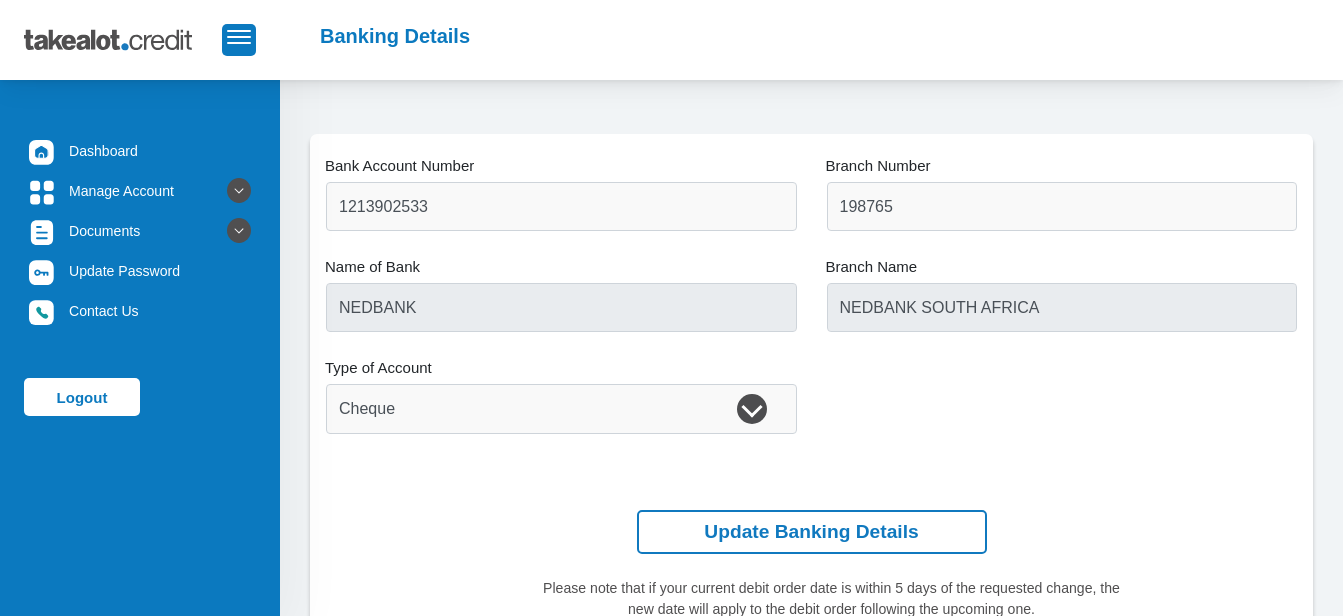 scroll, scrollTop: 0, scrollLeft: 0, axis: both 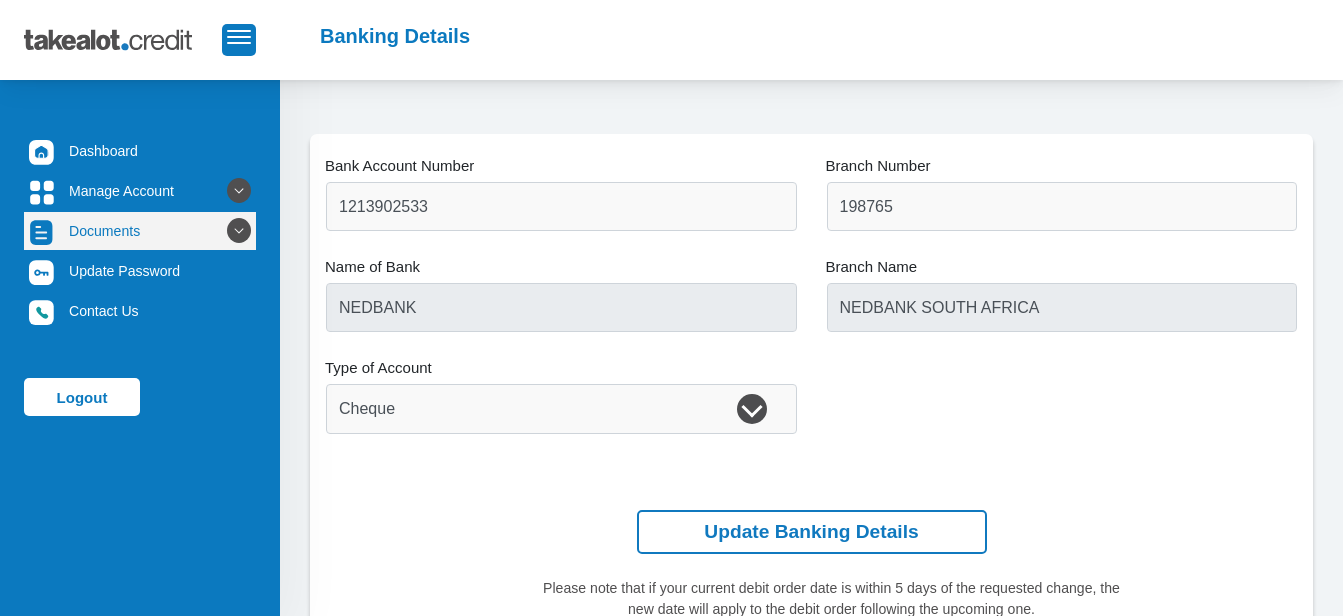 click at bounding box center (239, 231) 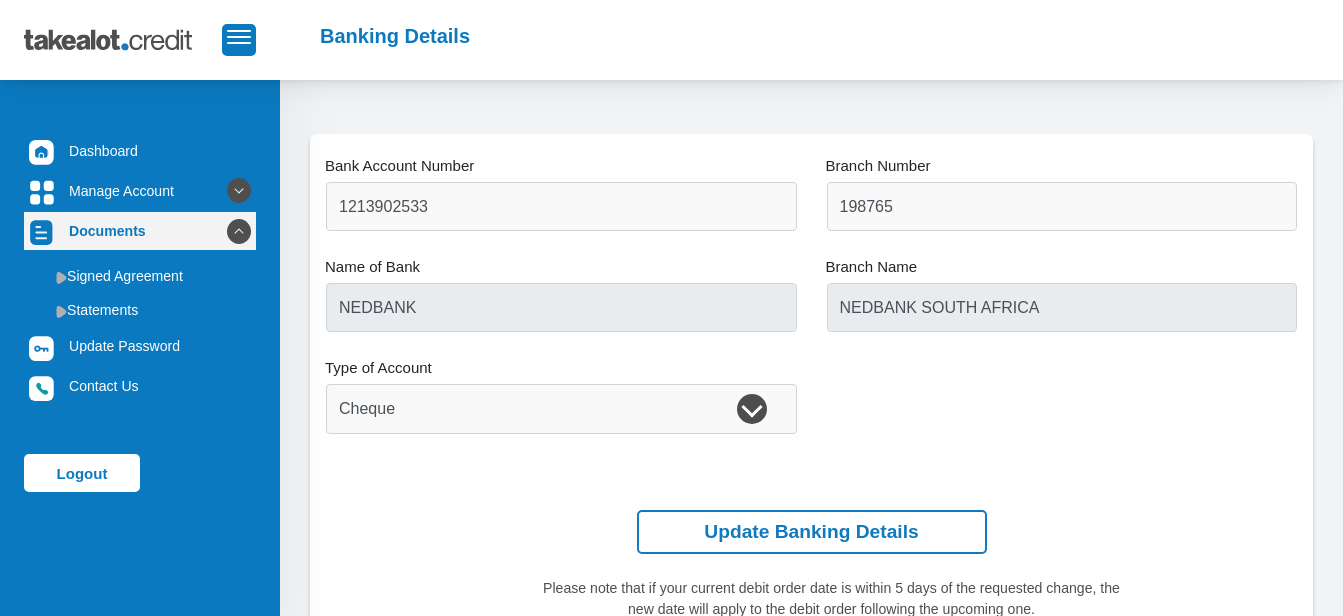 click at bounding box center (239, 231) 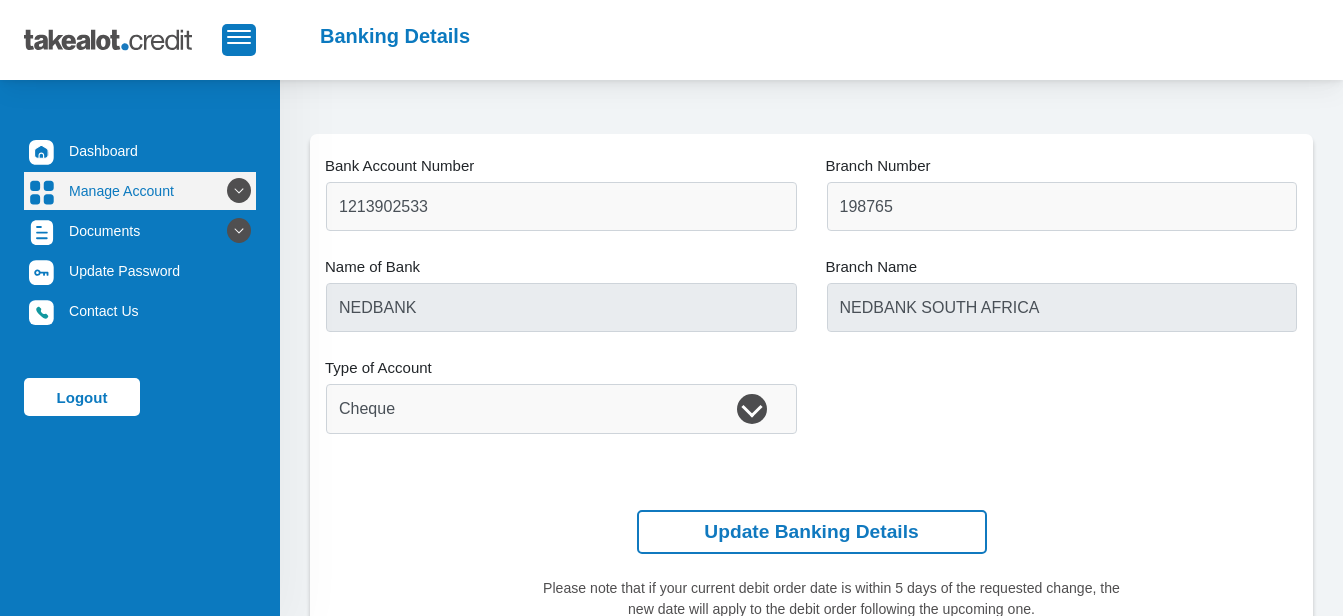 click at bounding box center [239, 191] 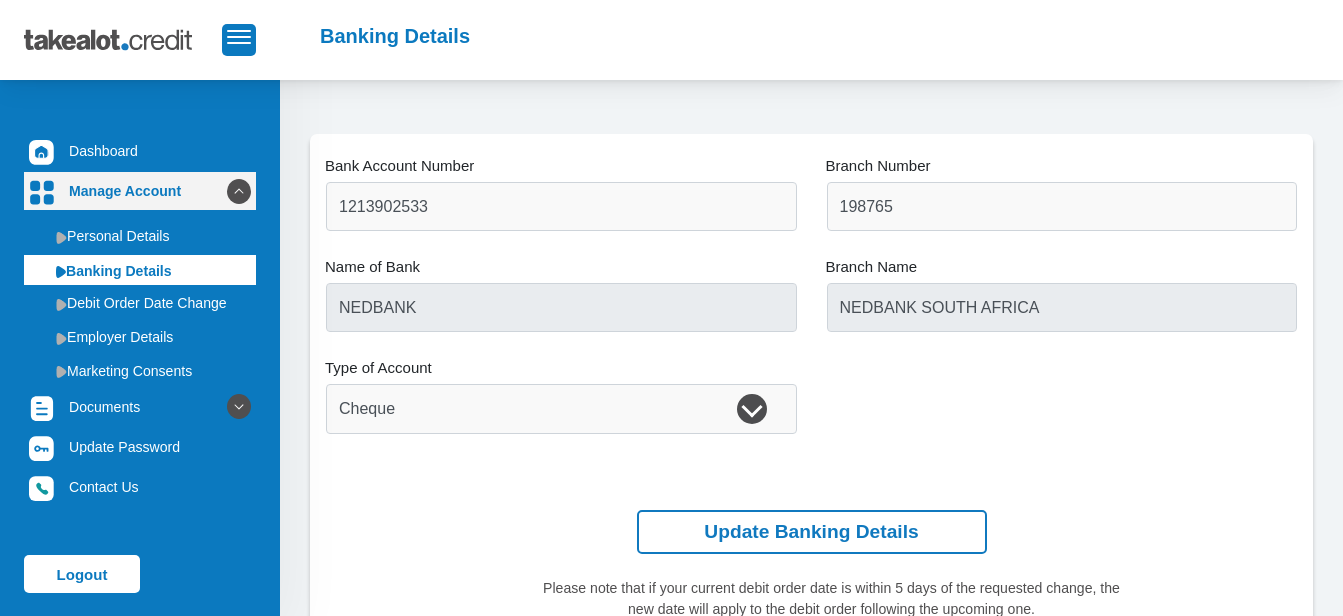 click at bounding box center [239, 191] 